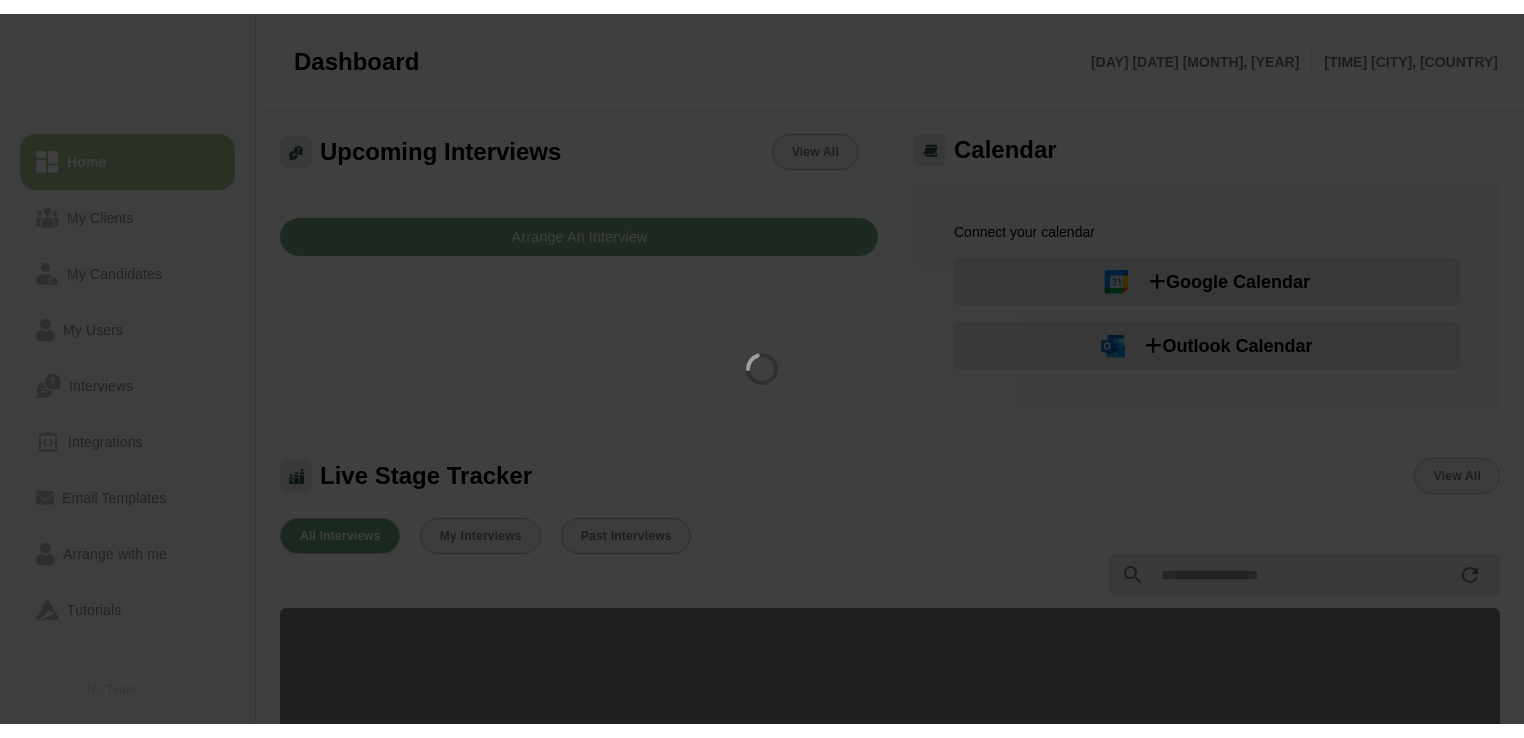 scroll, scrollTop: 0, scrollLeft: 0, axis: both 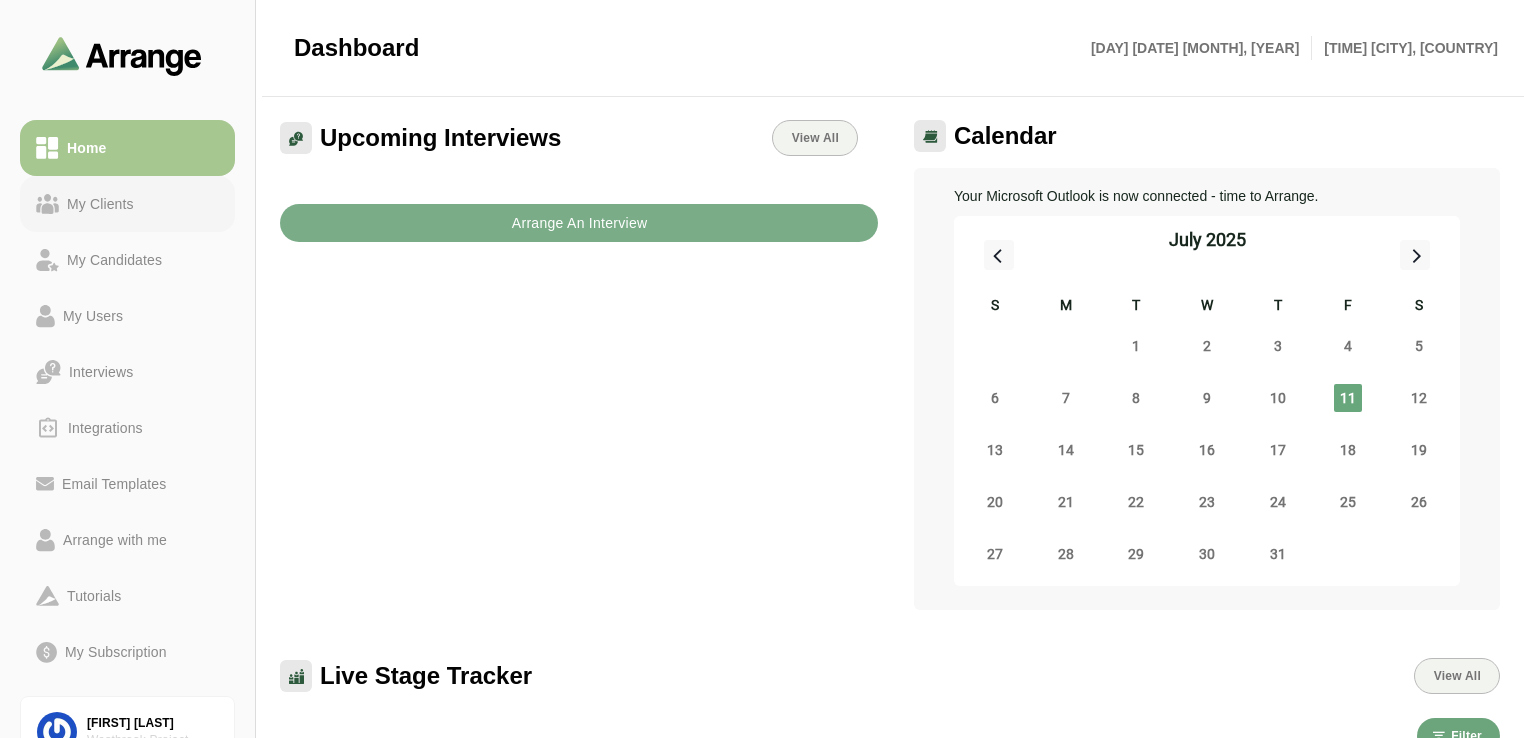 click on "My Clients" at bounding box center (100, 204) 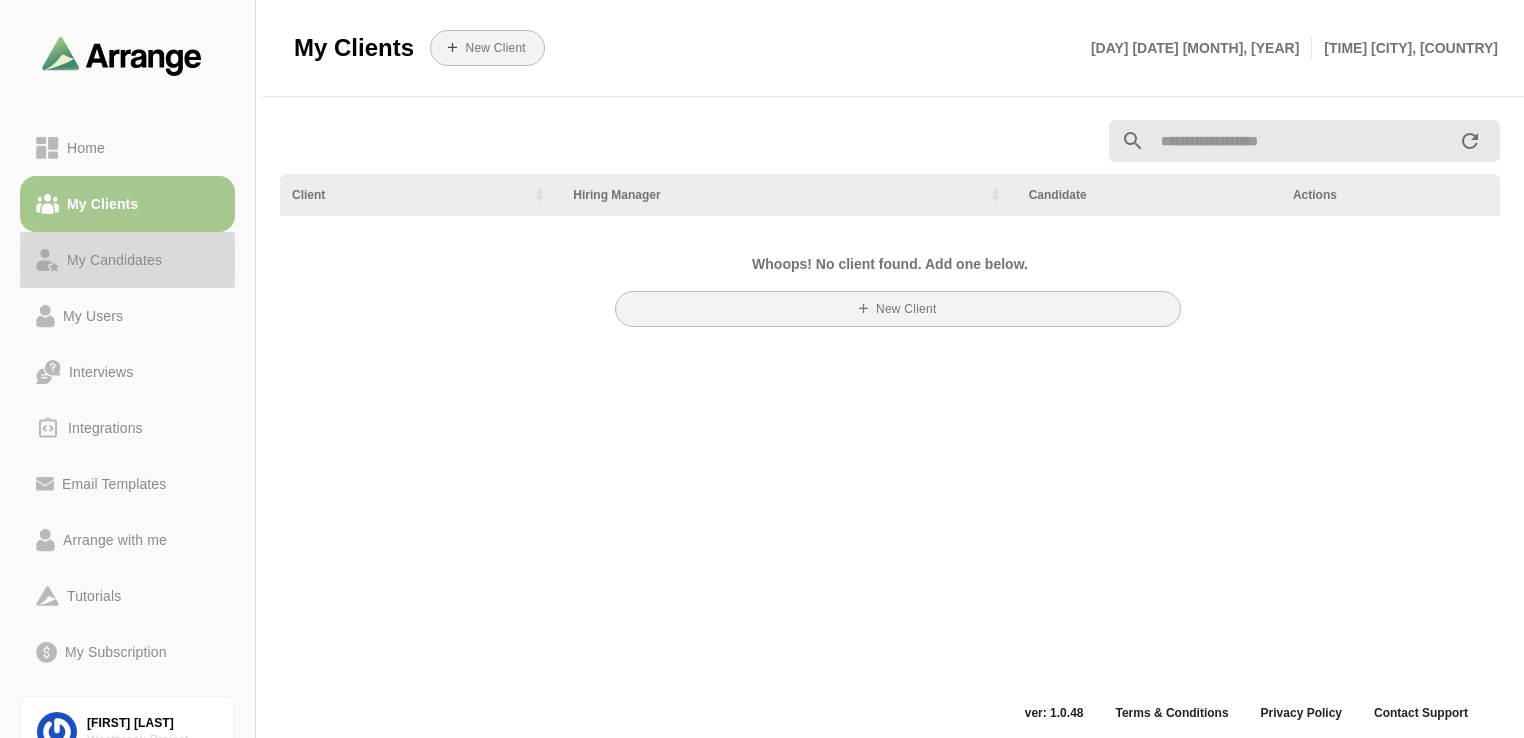 click on "My Candidates" at bounding box center (114, 260) 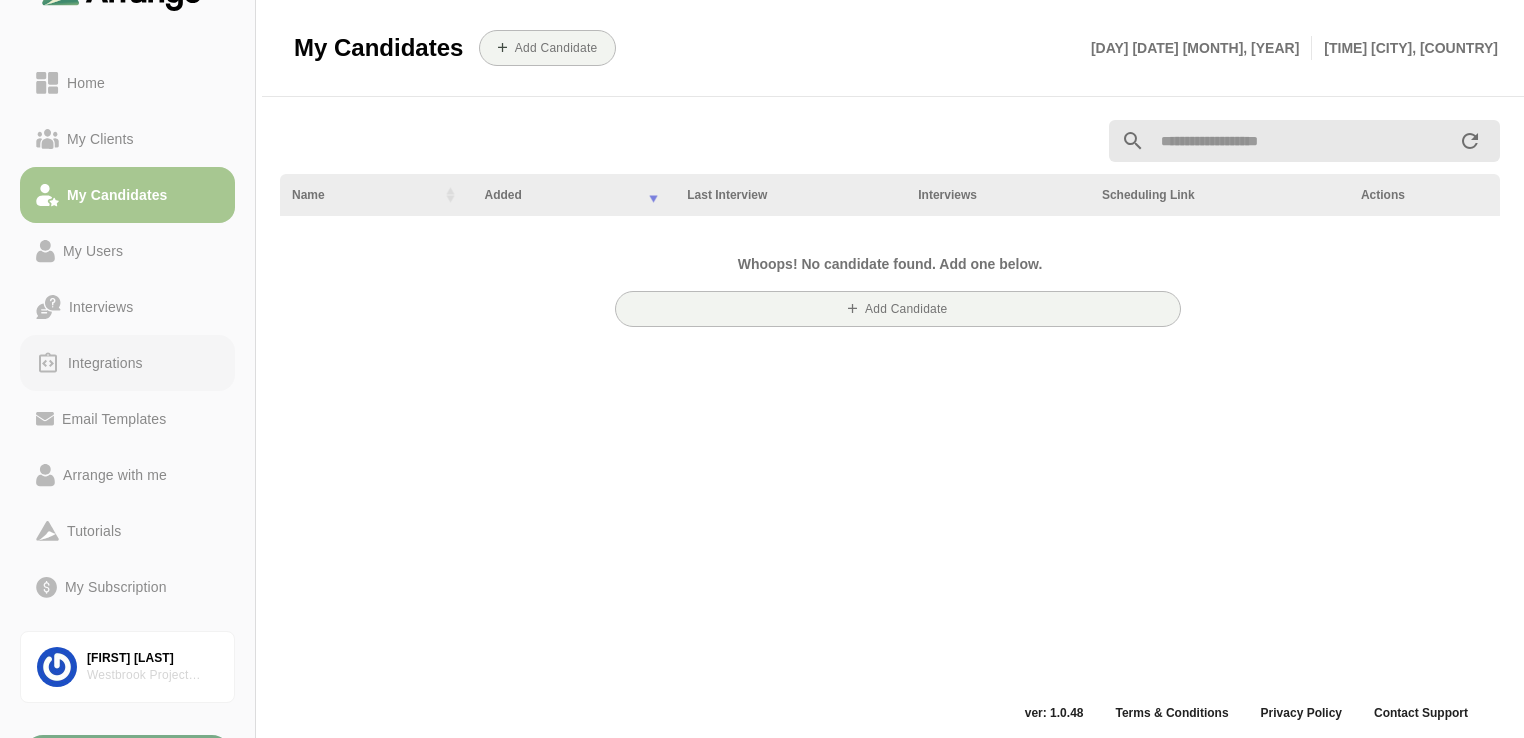 scroll, scrollTop: 100, scrollLeft: 0, axis: vertical 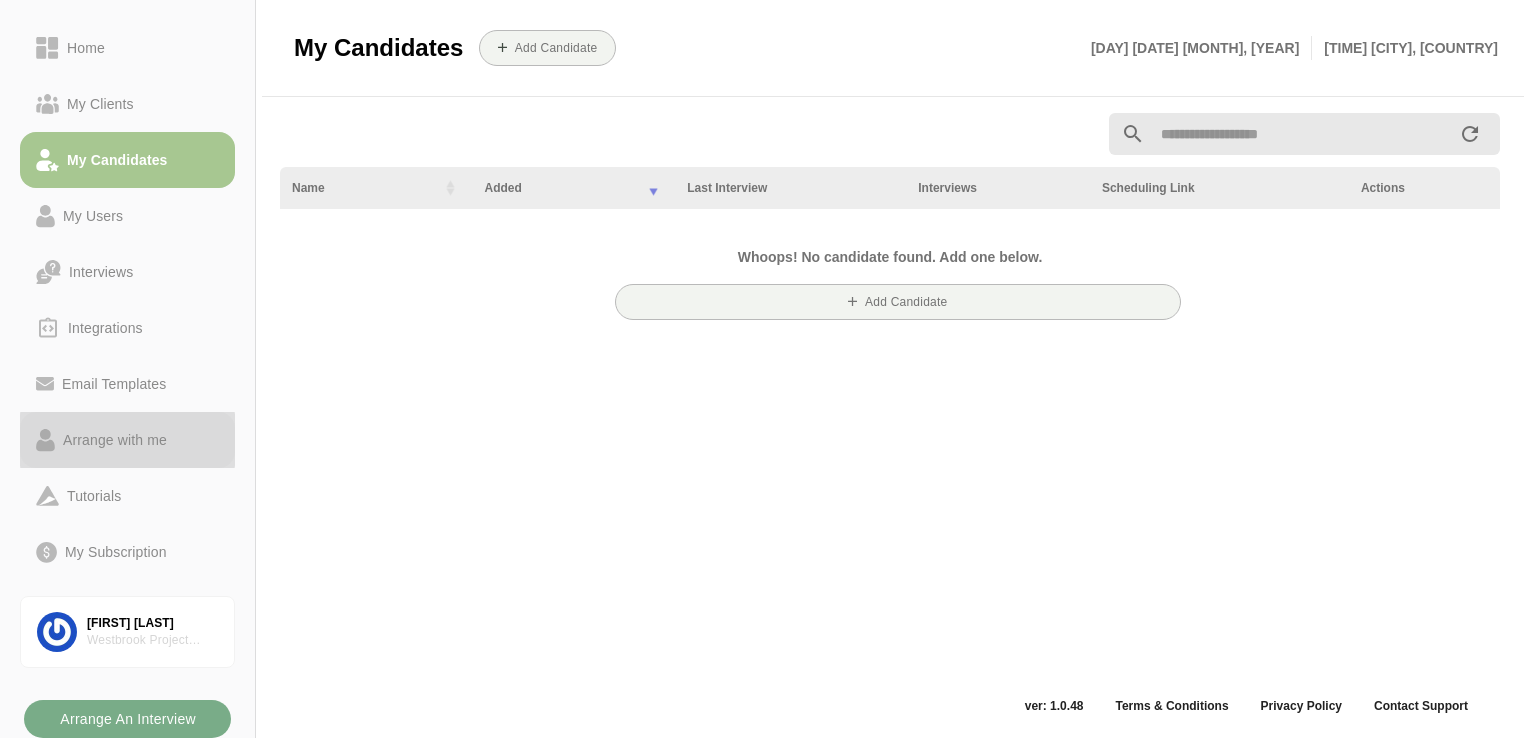 click on "Arrange with me" at bounding box center [115, 440] 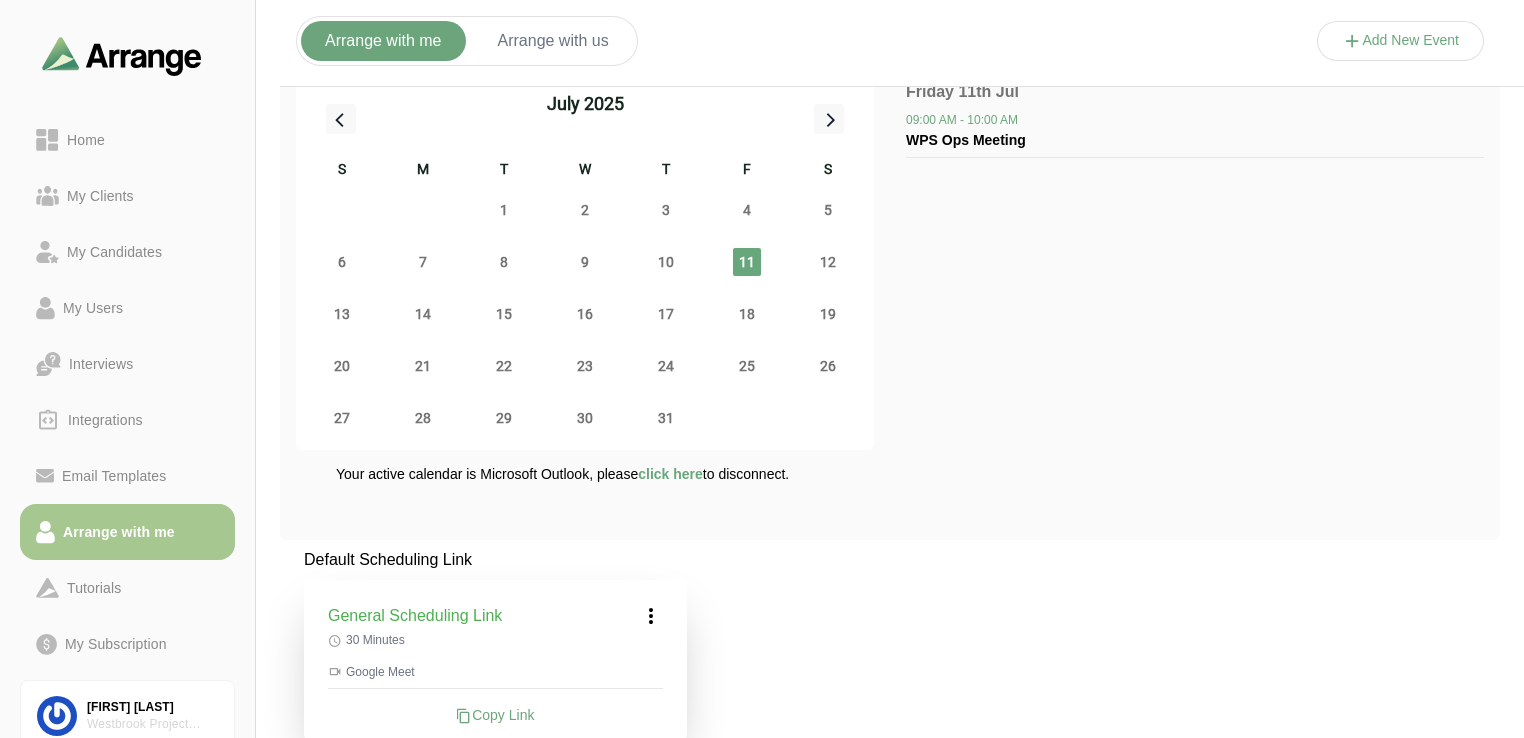 scroll, scrollTop: 7, scrollLeft: 0, axis: vertical 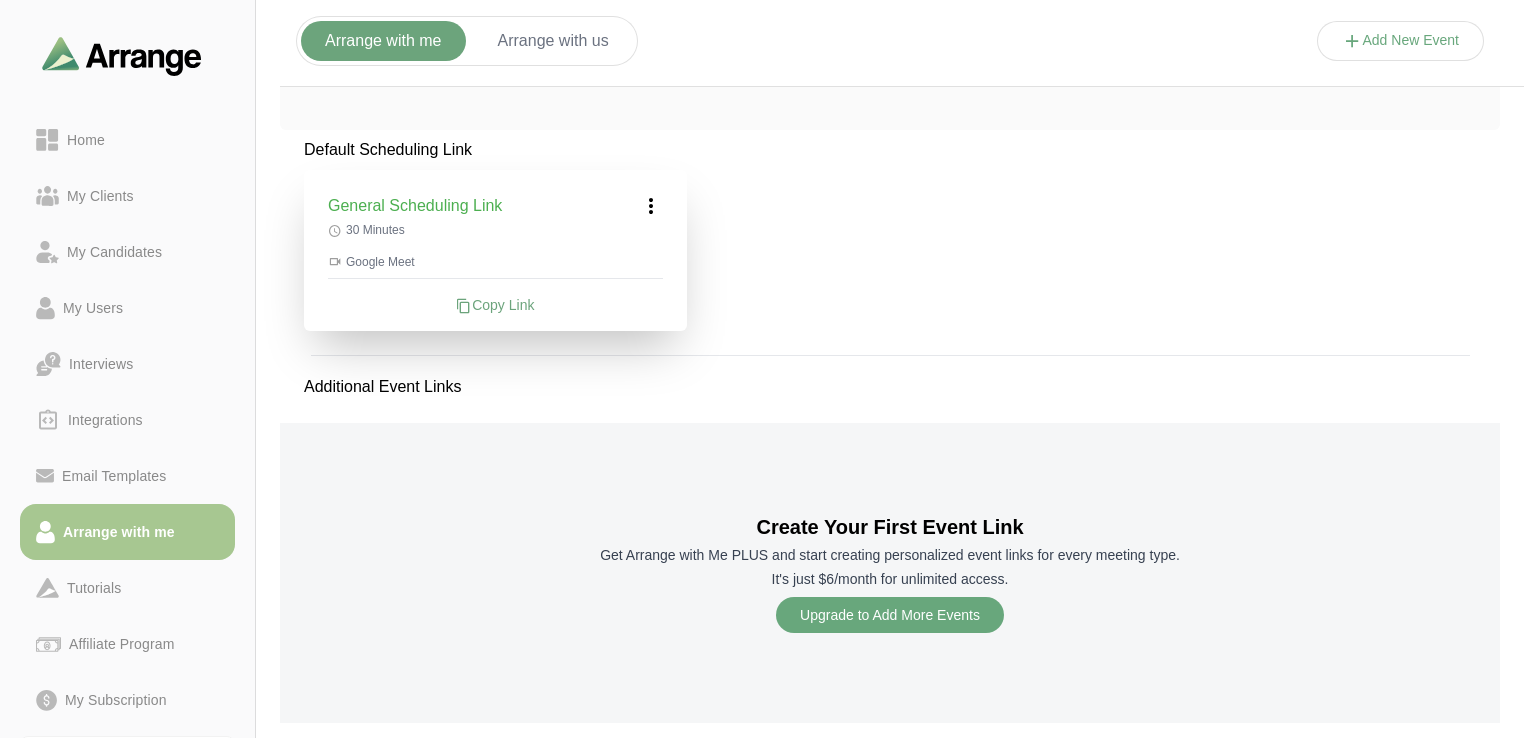 click at bounding box center (651, 206) 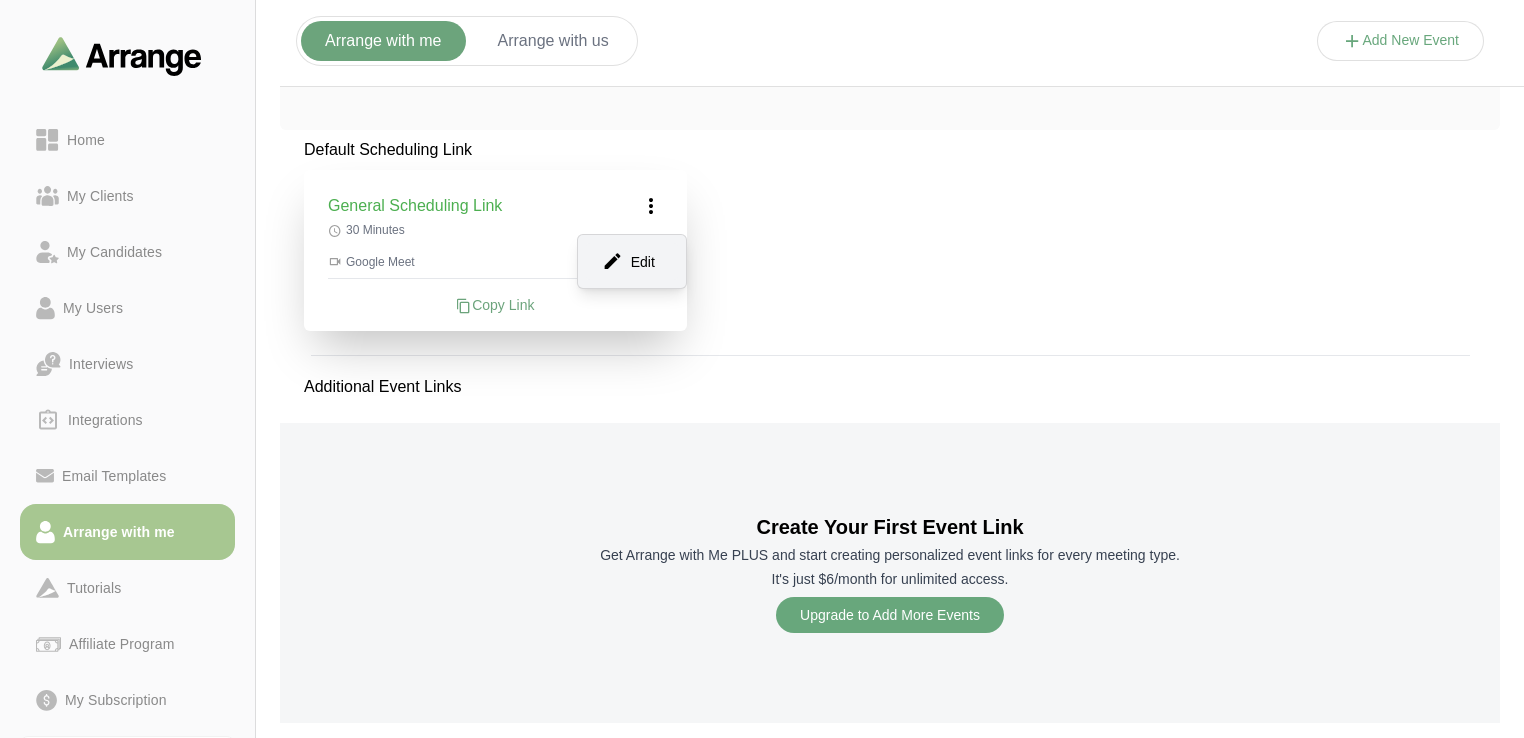 click on "Edit" at bounding box center (632, 261) 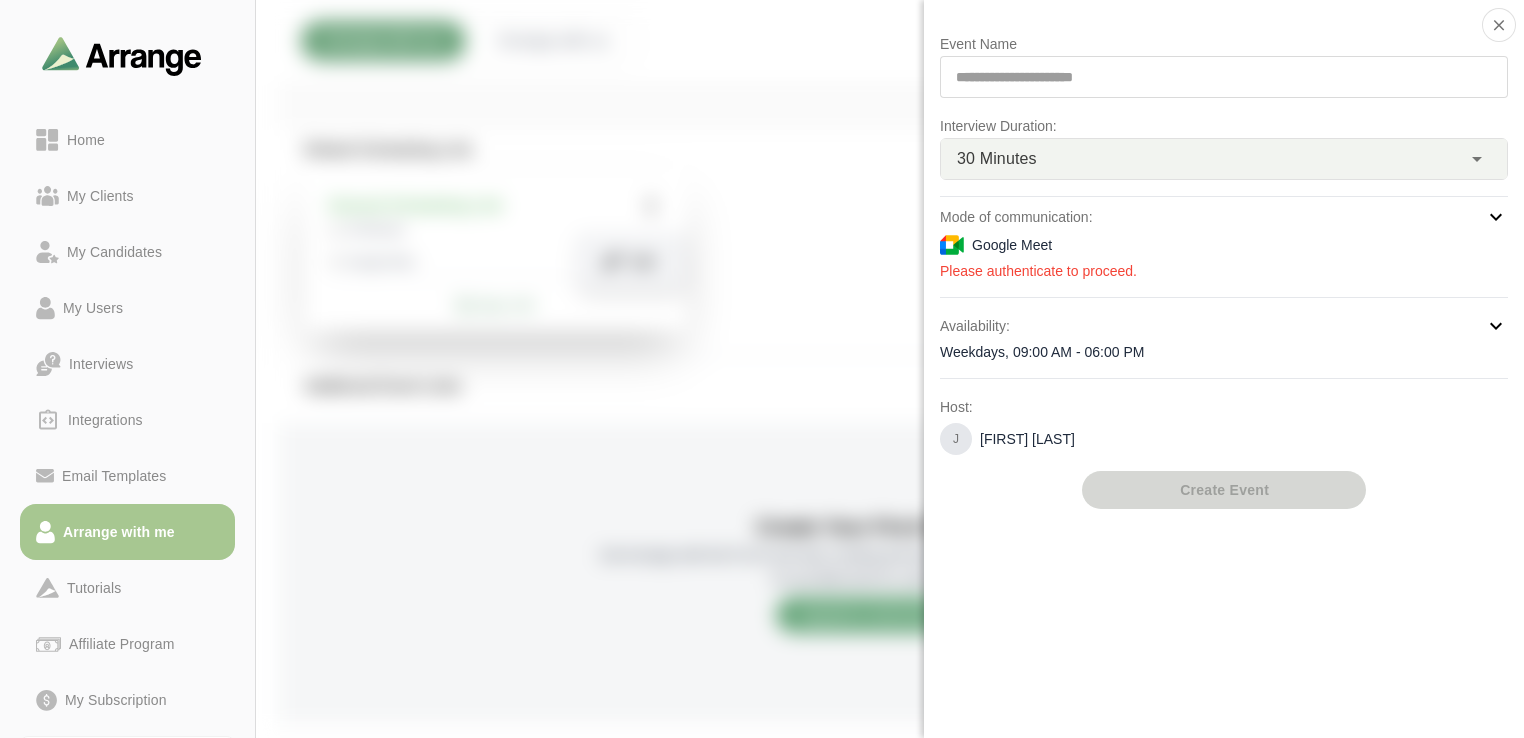 click at bounding box center [1496, 217] 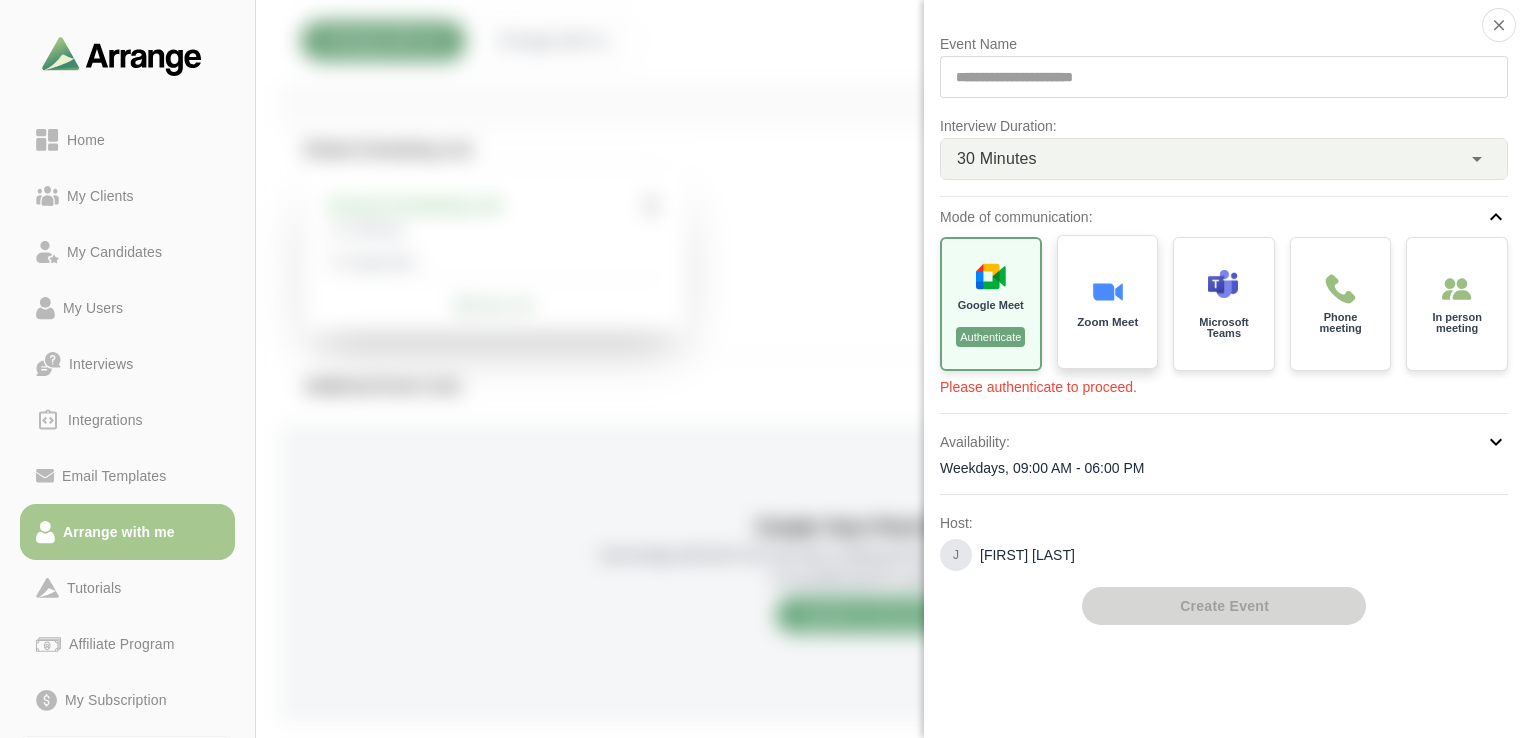 click on "Zoom Meet" at bounding box center [1107, 322] 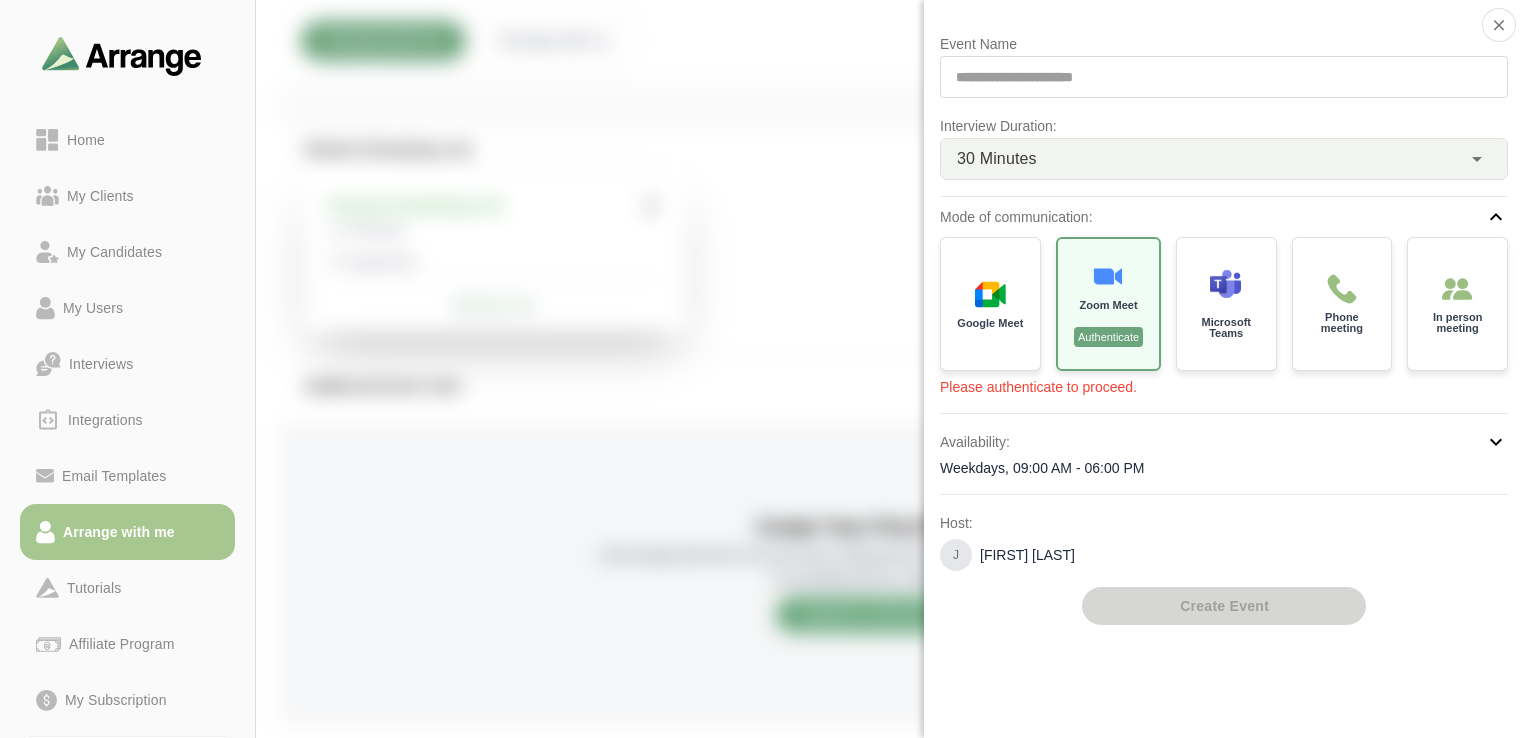 click on "Please authenticate to proceed." 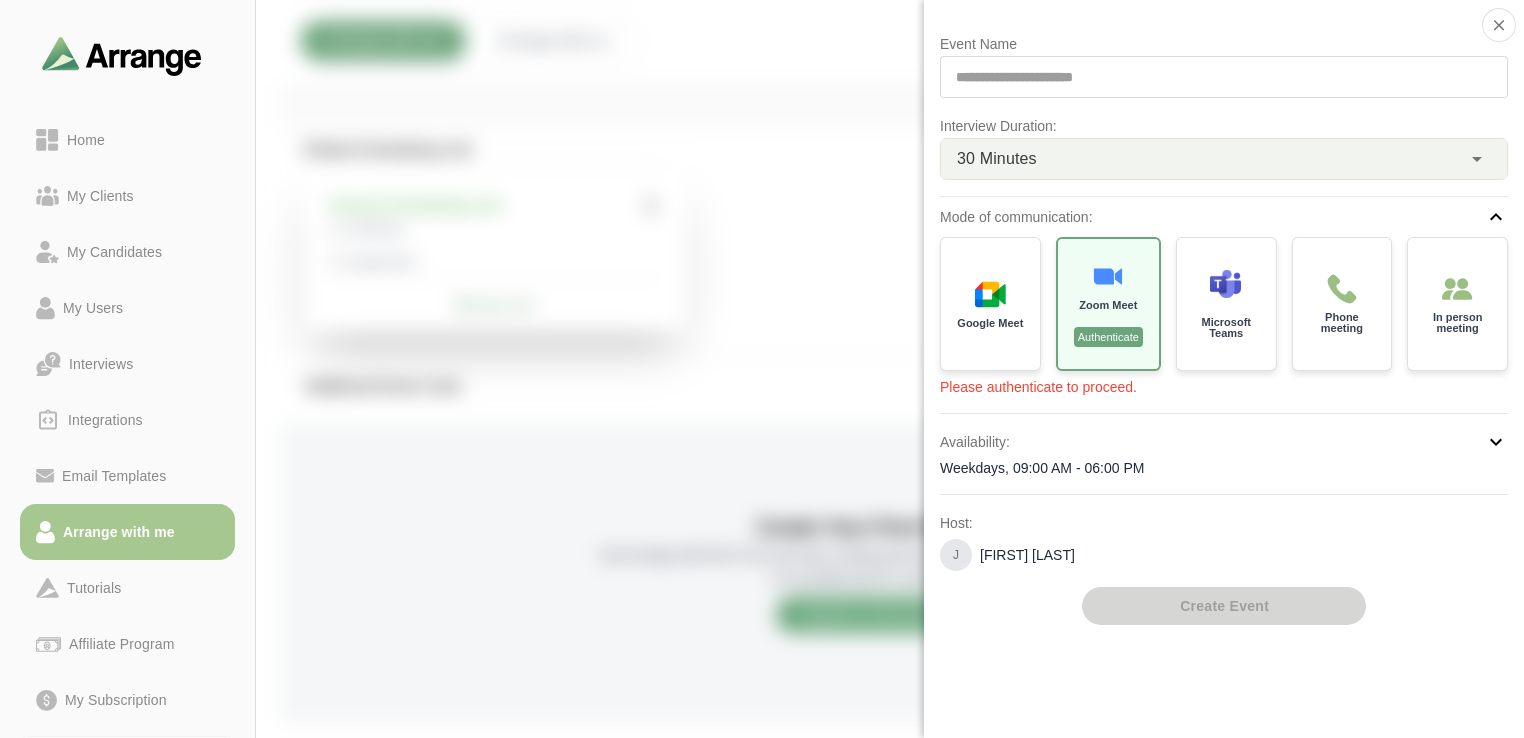 click on "**********" at bounding box center (1224, 77) 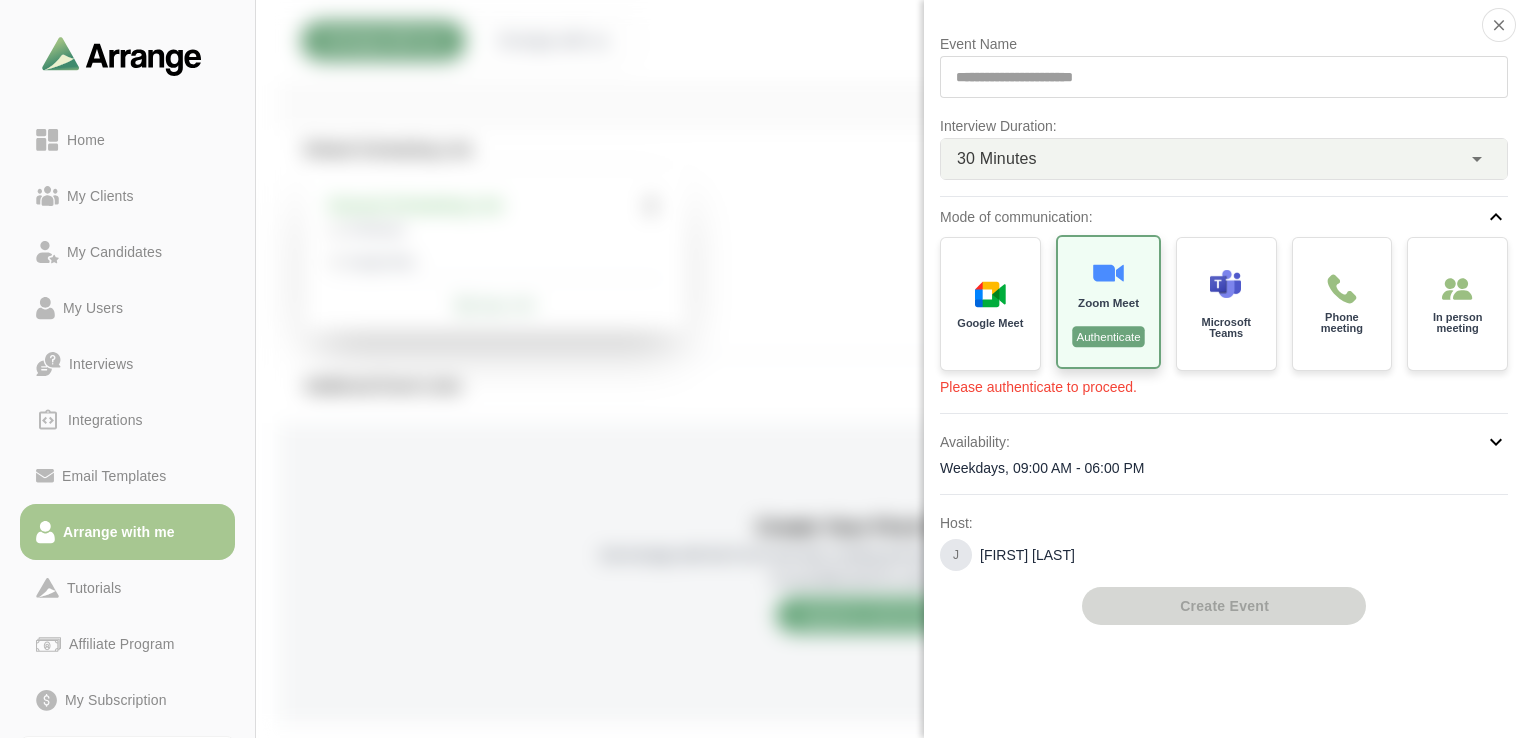 click on "Authenticate" at bounding box center (1108, 336) 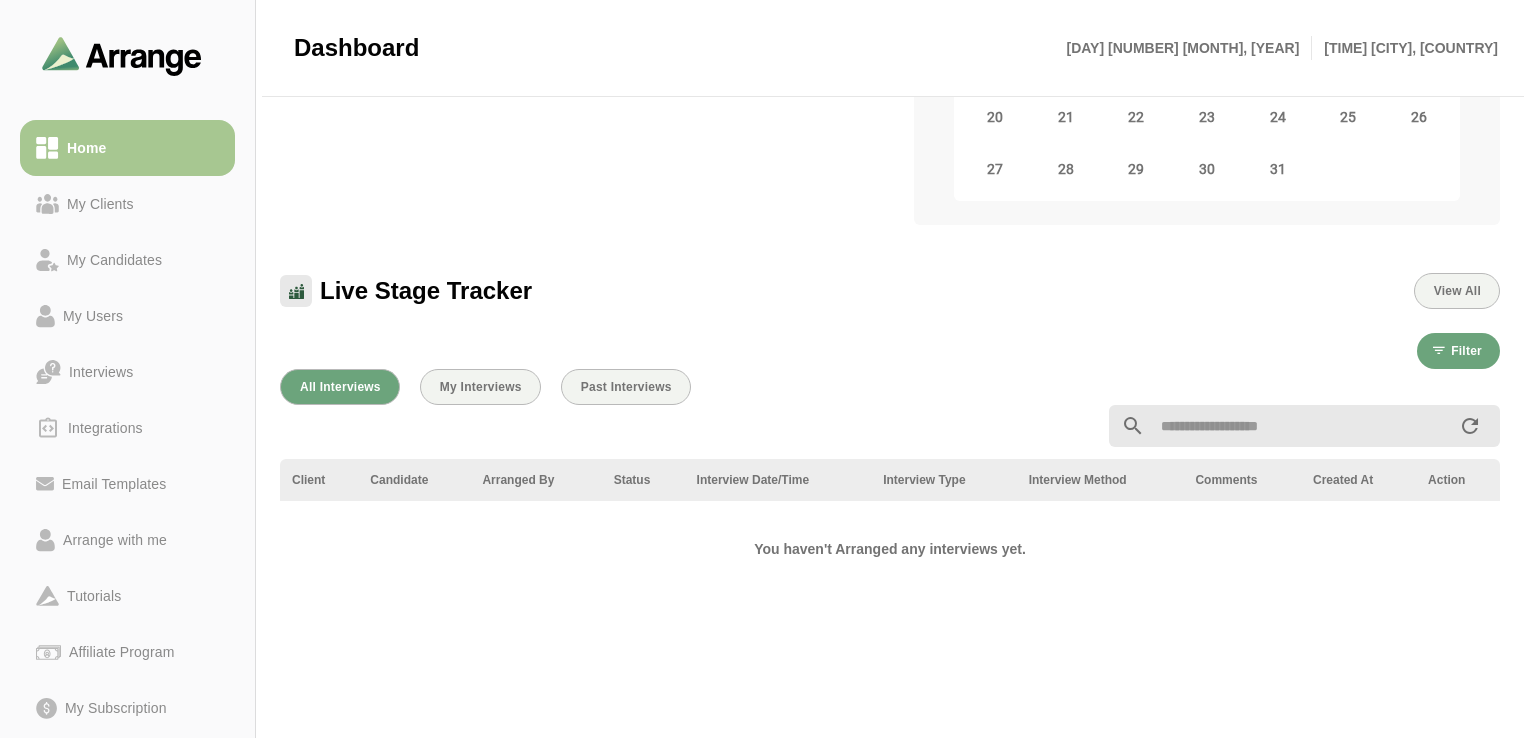 scroll, scrollTop: 400, scrollLeft: 0, axis: vertical 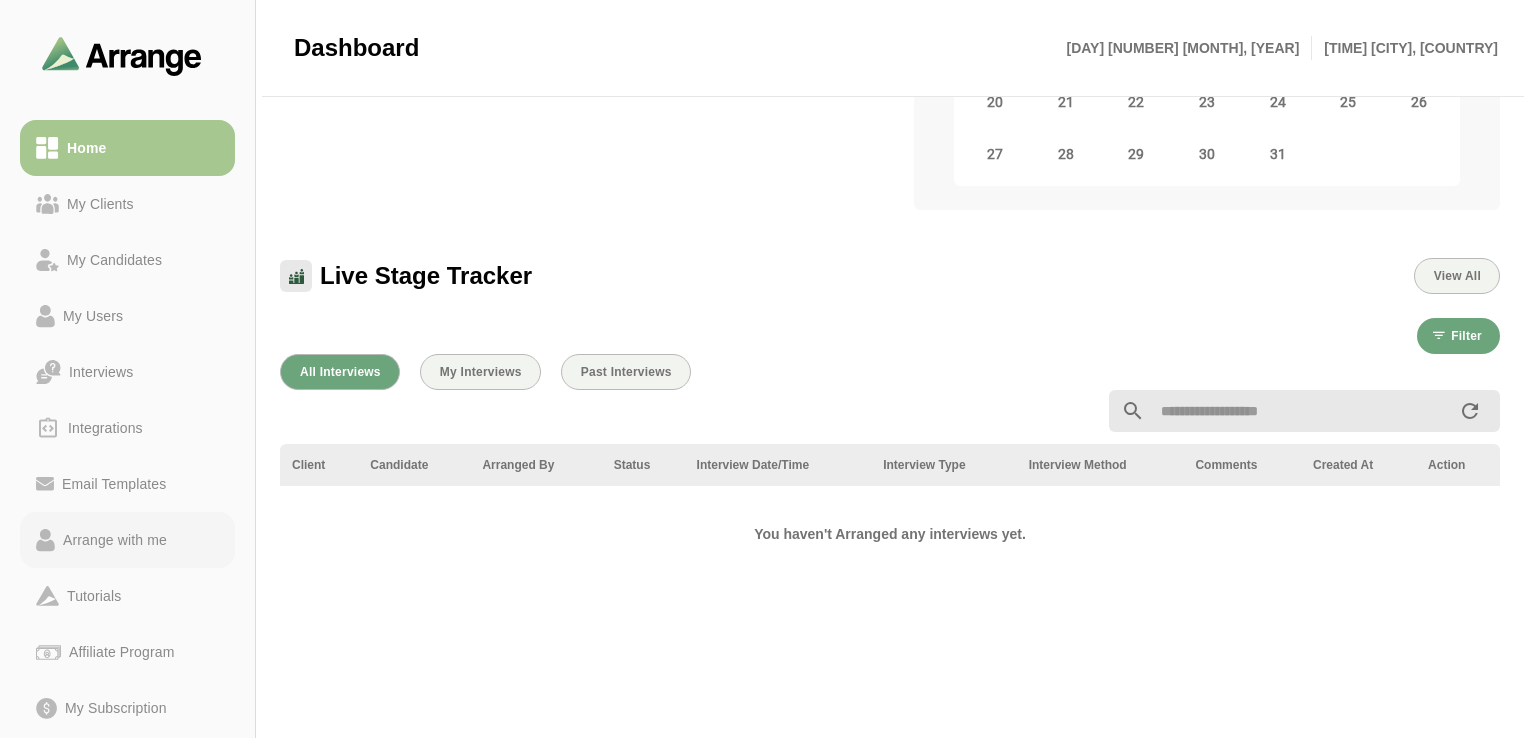 click on "Arrange with me" at bounding box center [115, 540] 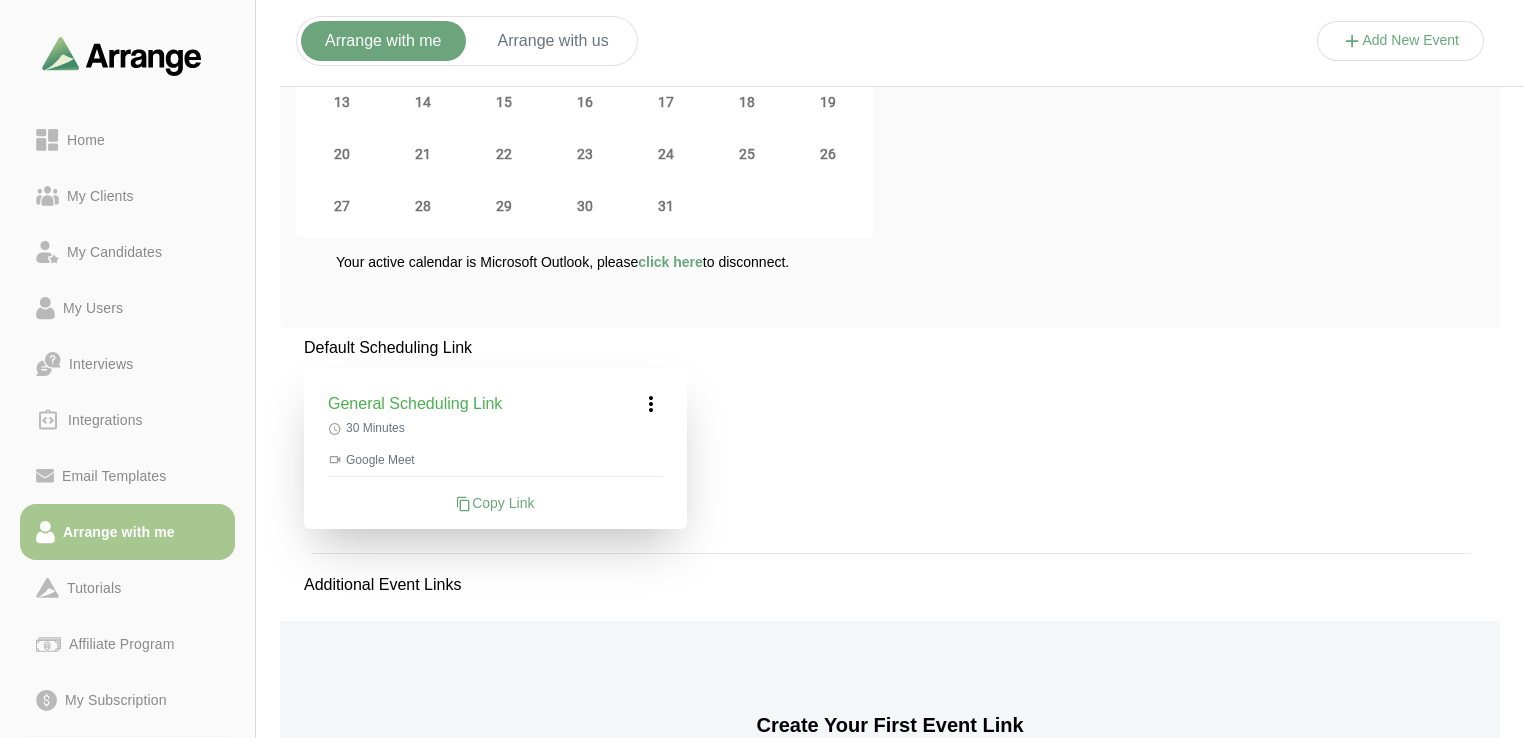 scroll, scrollTop: 200, scrollLeft: 0, axis: vertical 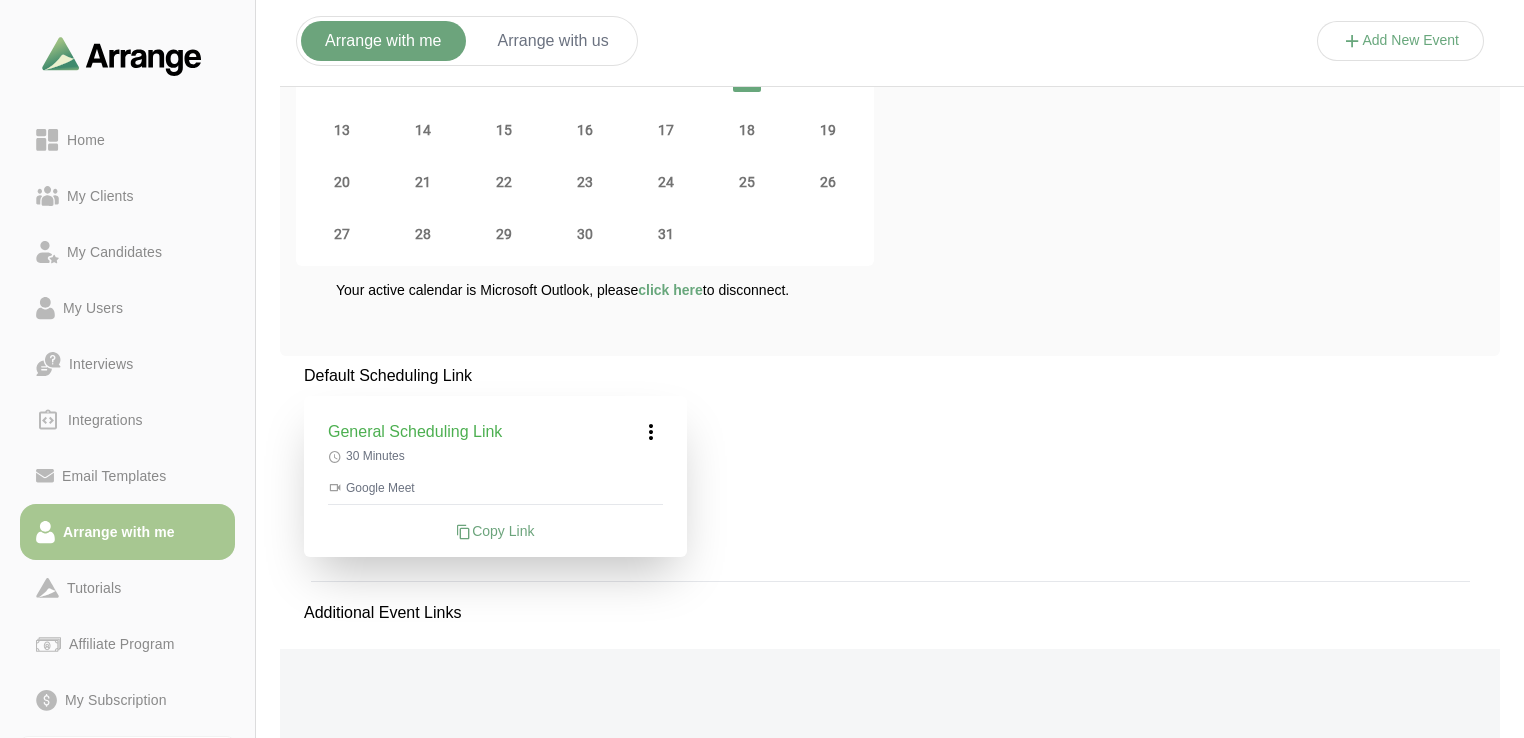 click at bounding box center (651, 432) 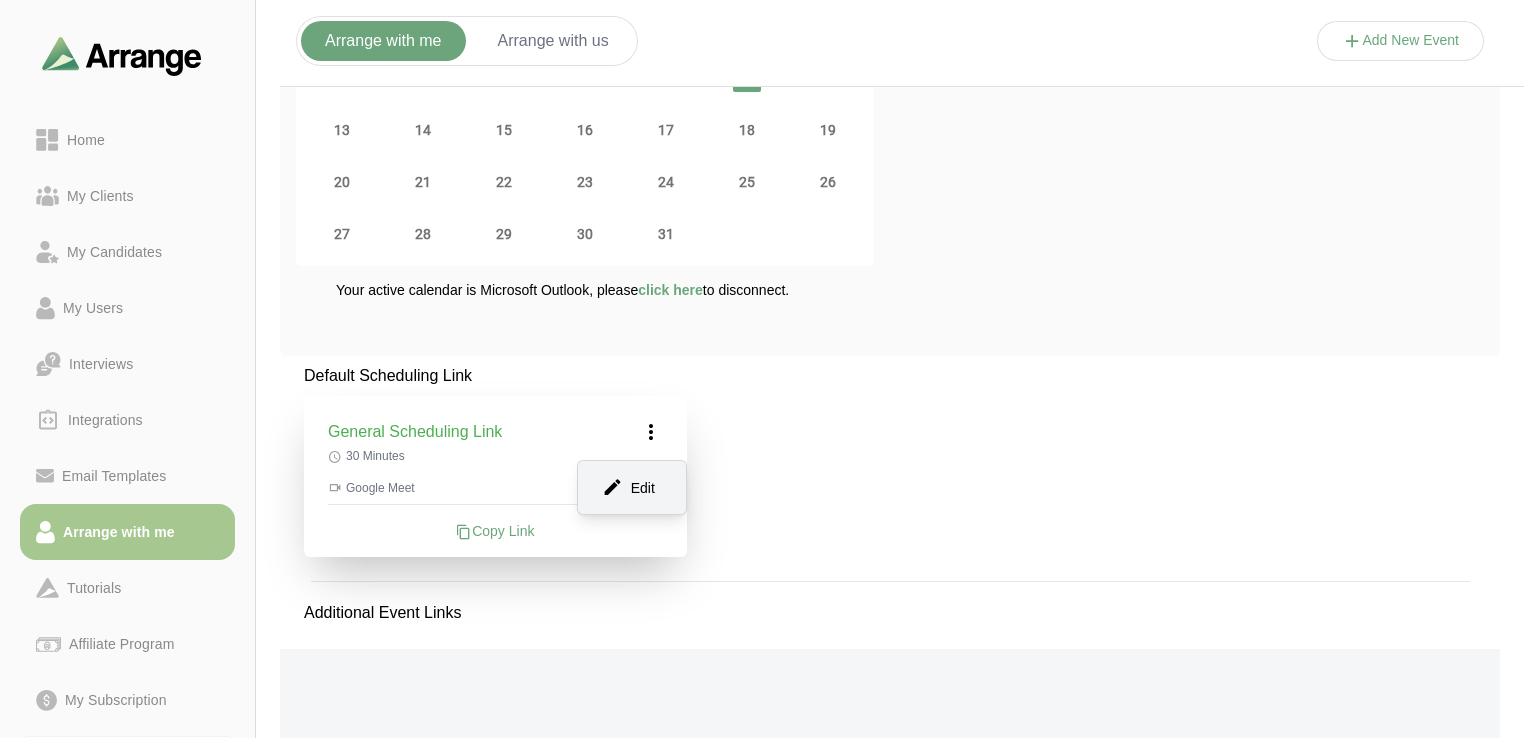 click on "Edit" at bounding box center (632, 487) 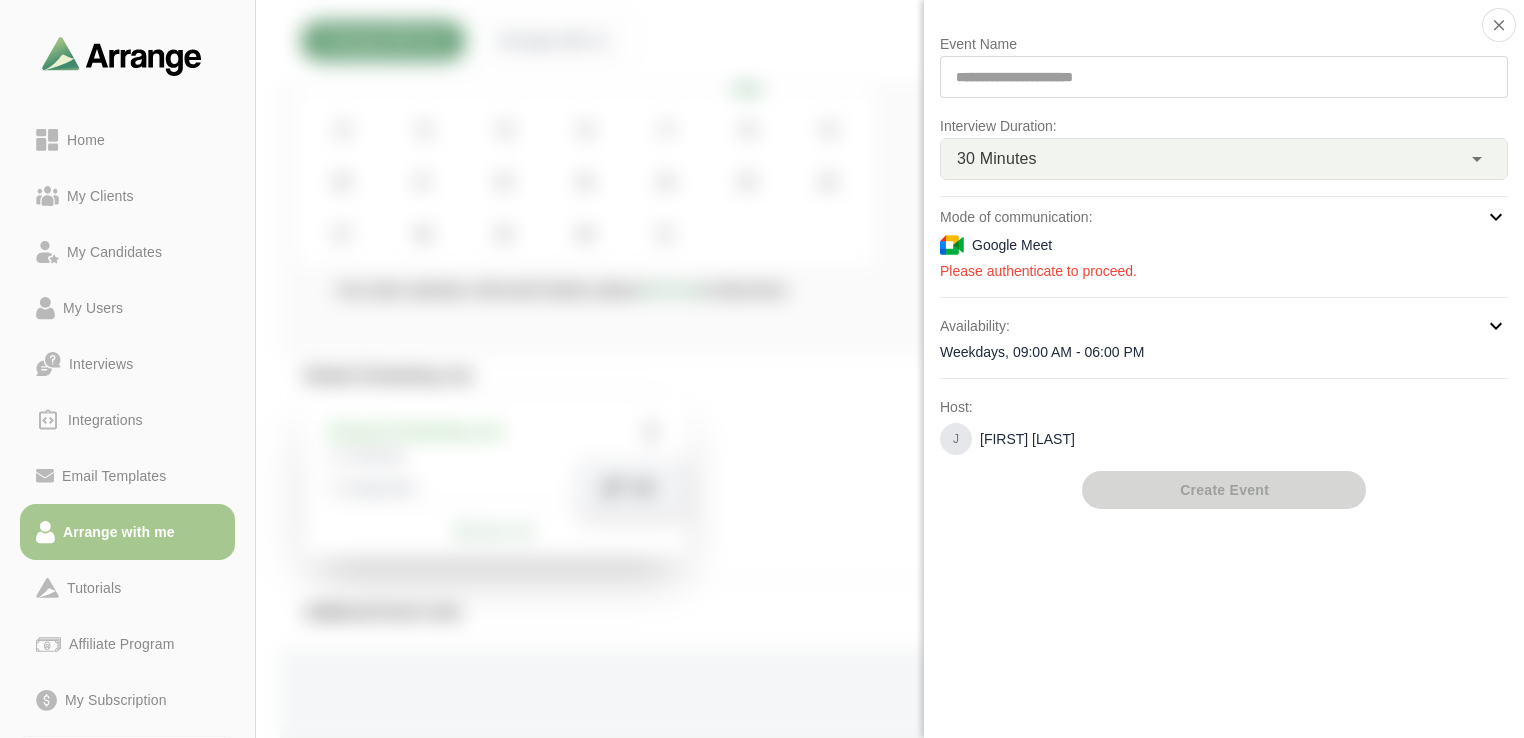 click on "**********" at bounding box center [1224, 77] 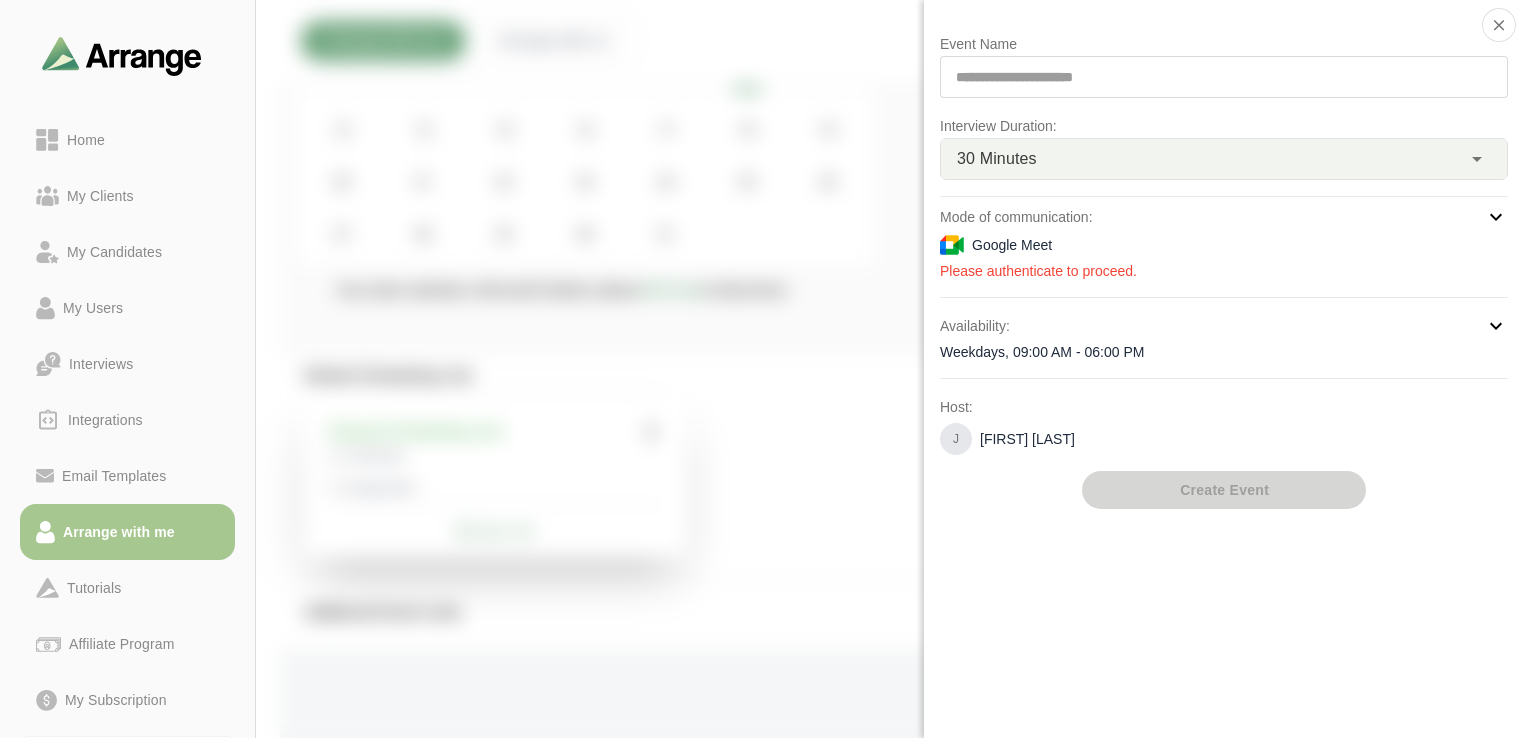 click on "Please authenticate to proceed." at bounding box center (1224, 271) 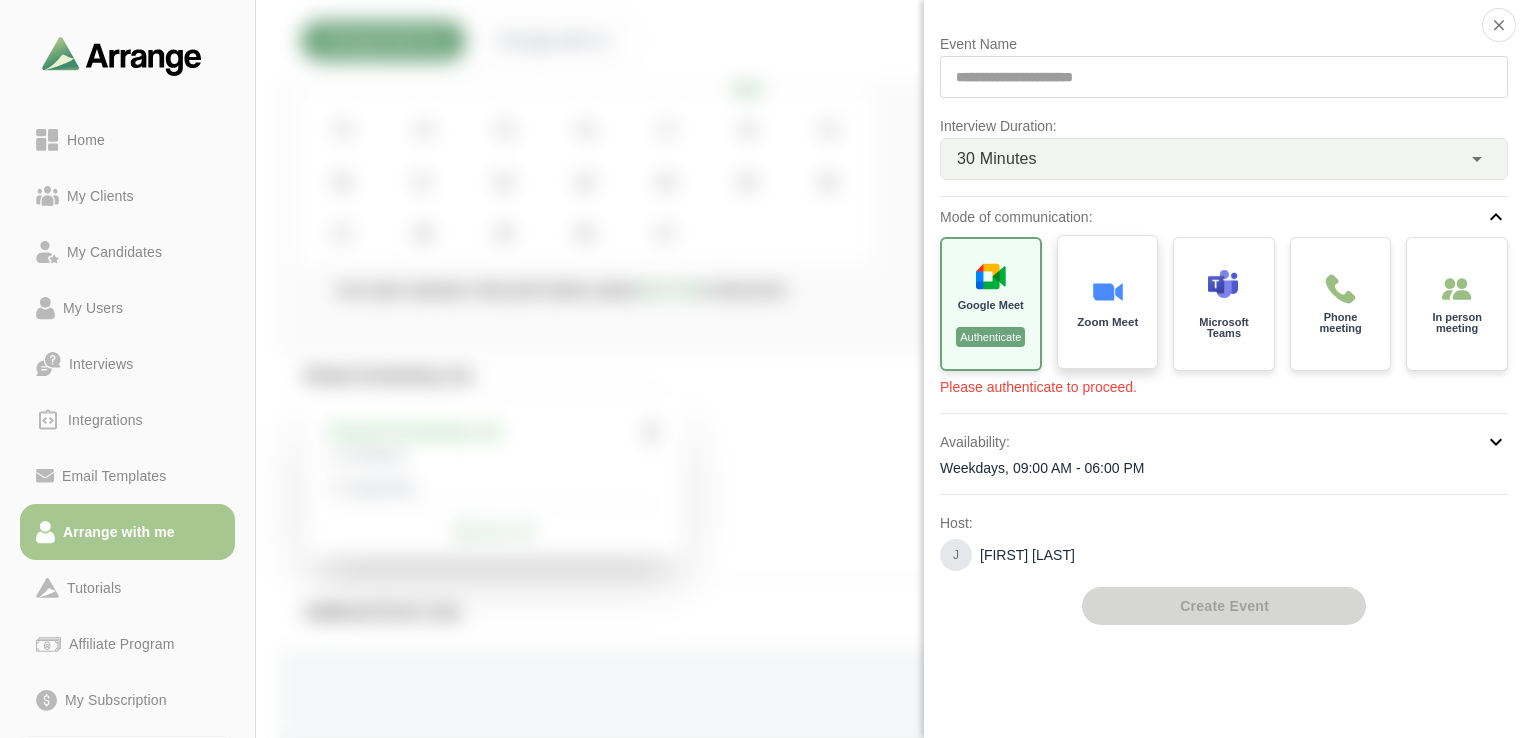 click on "Zoom Meet" at bounding box center [1107, 302] 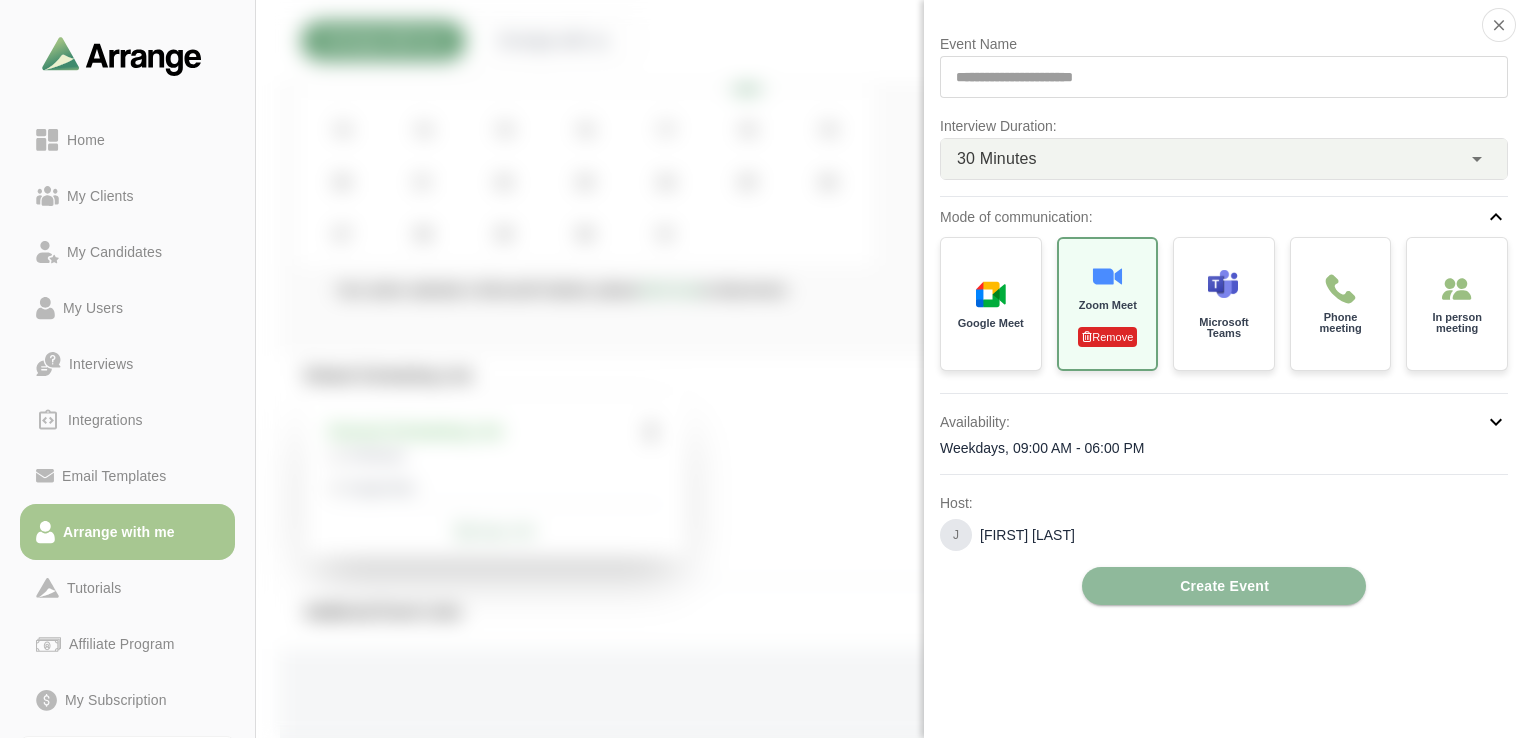 click on "Host:" at bounding box center (1224, 503) 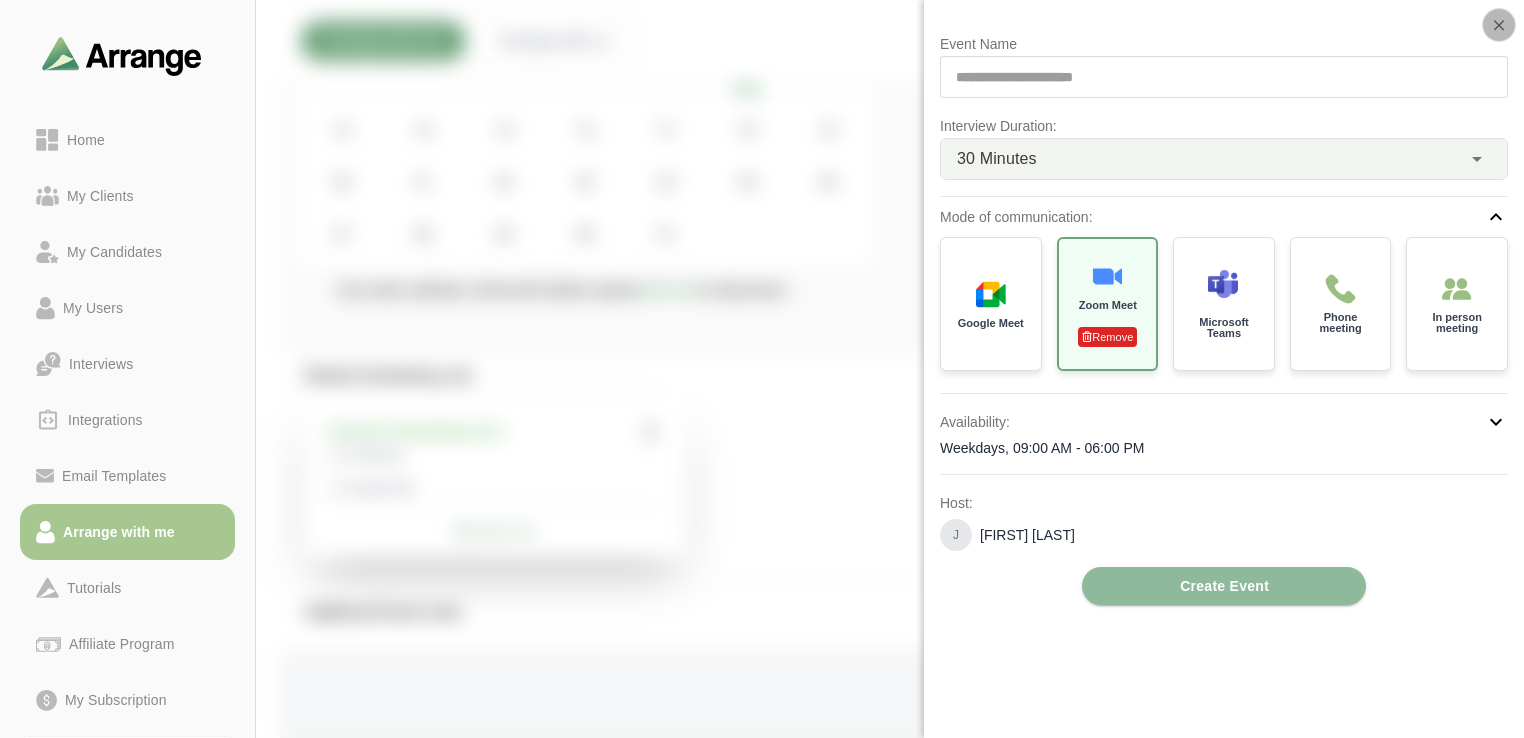 click 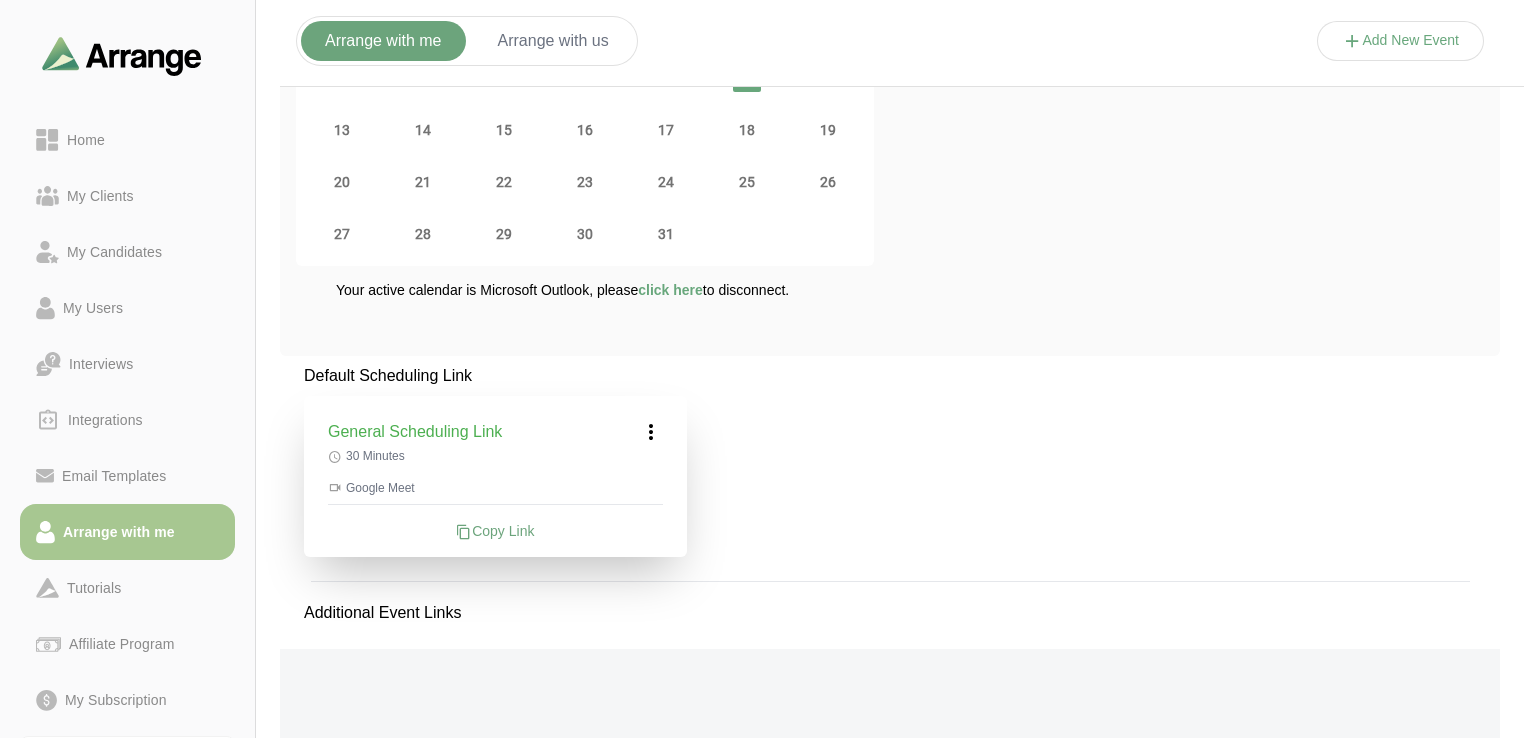 click on "General Scheduling Link" at bounding box center (415, 432) 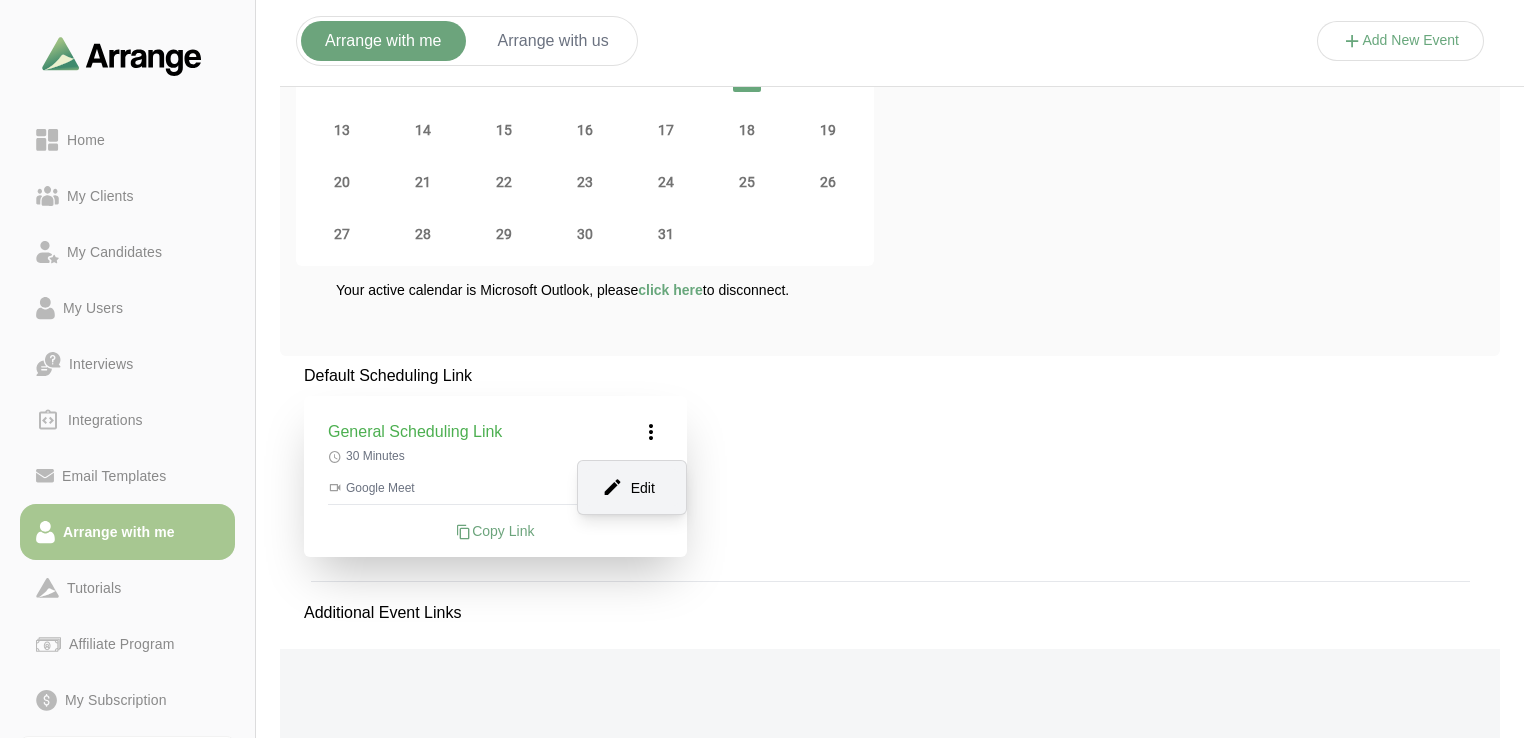 click on "Edit" at bounding box center [632, 487] 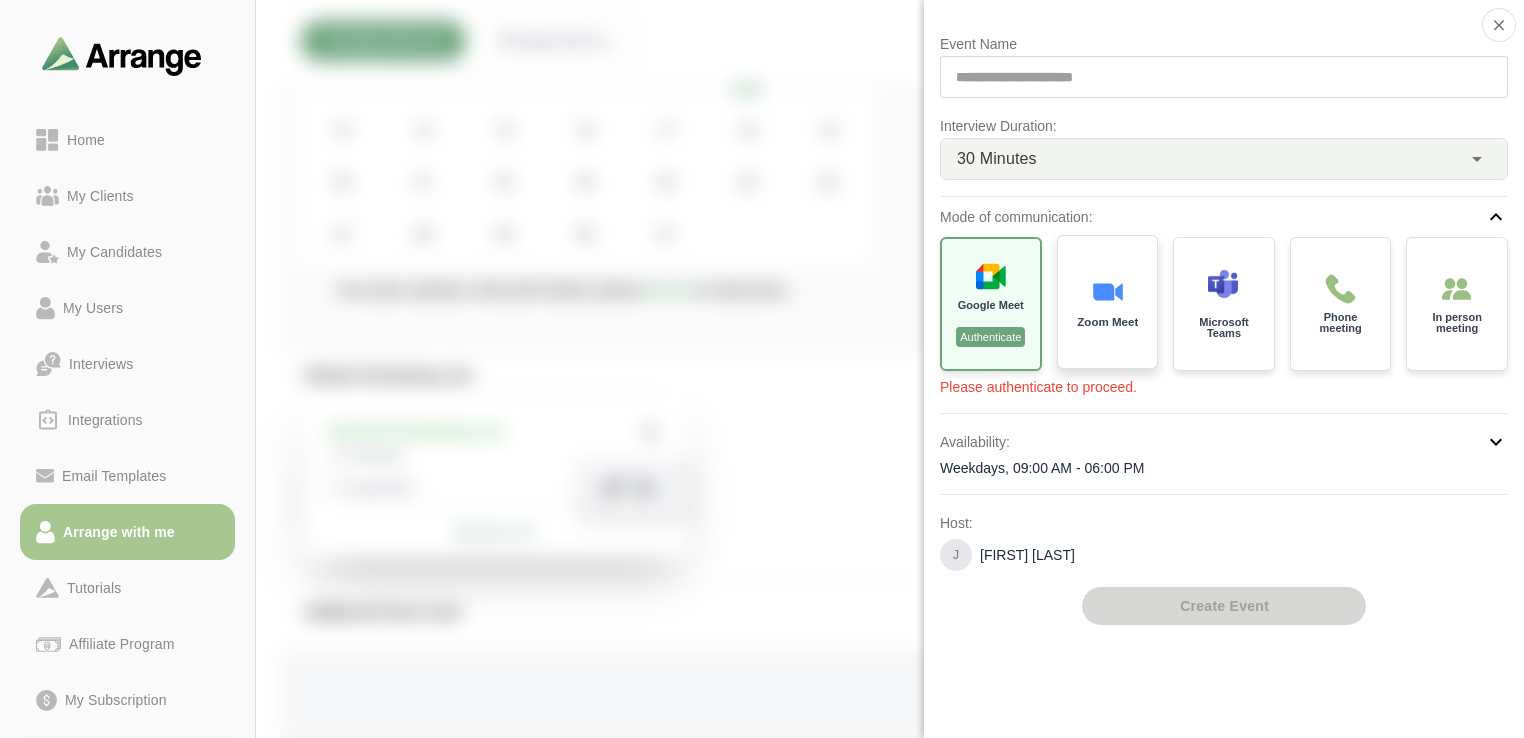 click at bounding box center [1107, 292] 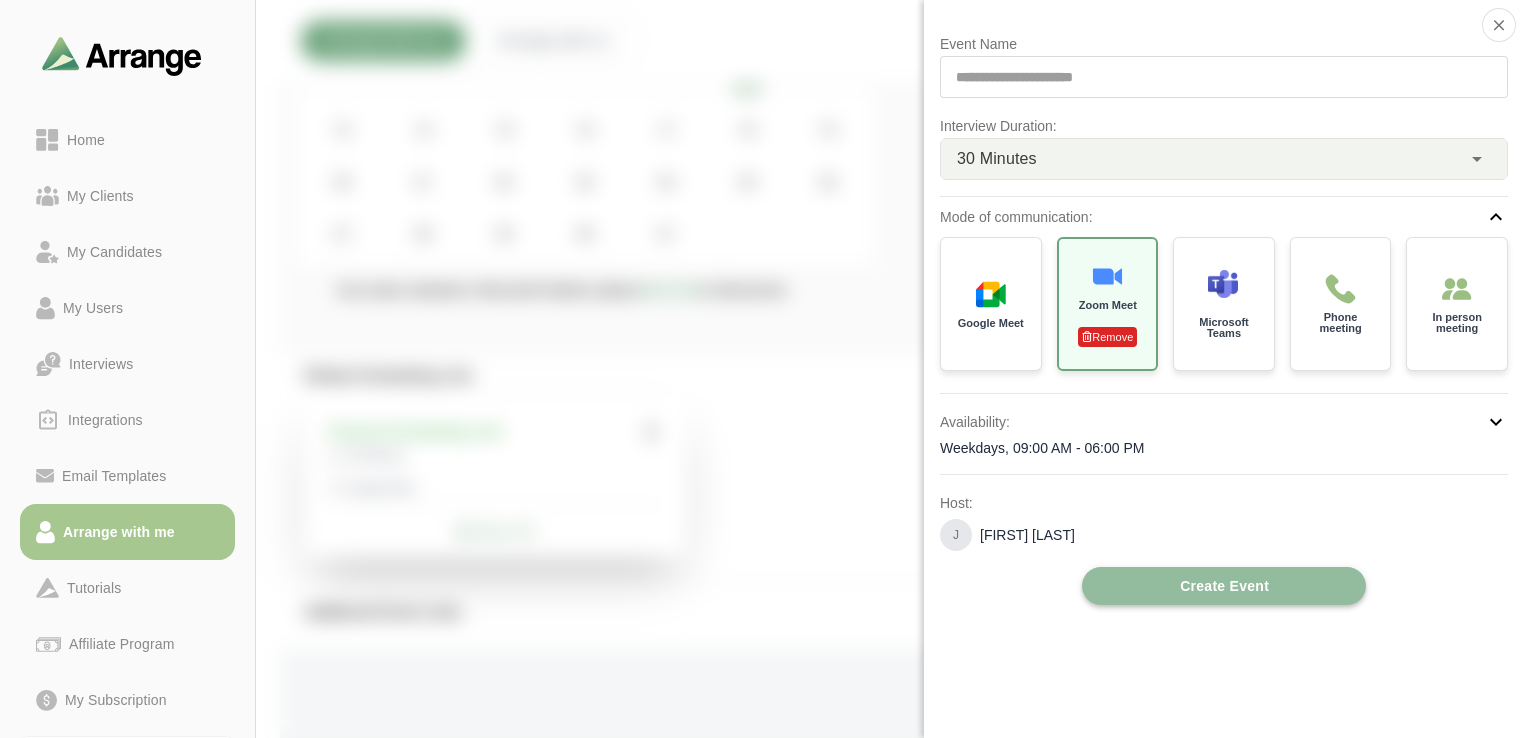 click on "Create Event" 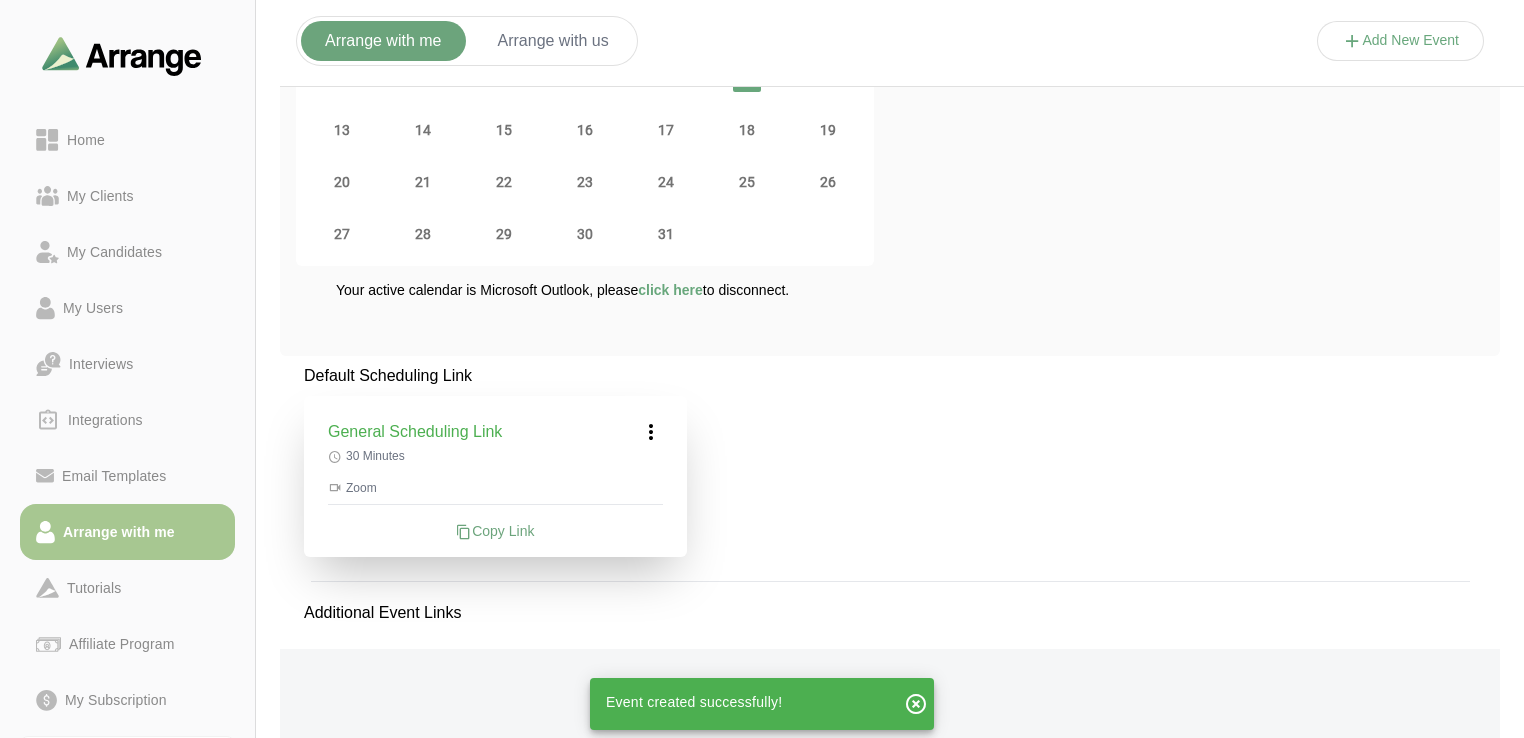 click on "General Scheduling Link" at bounding box center (415, 432) 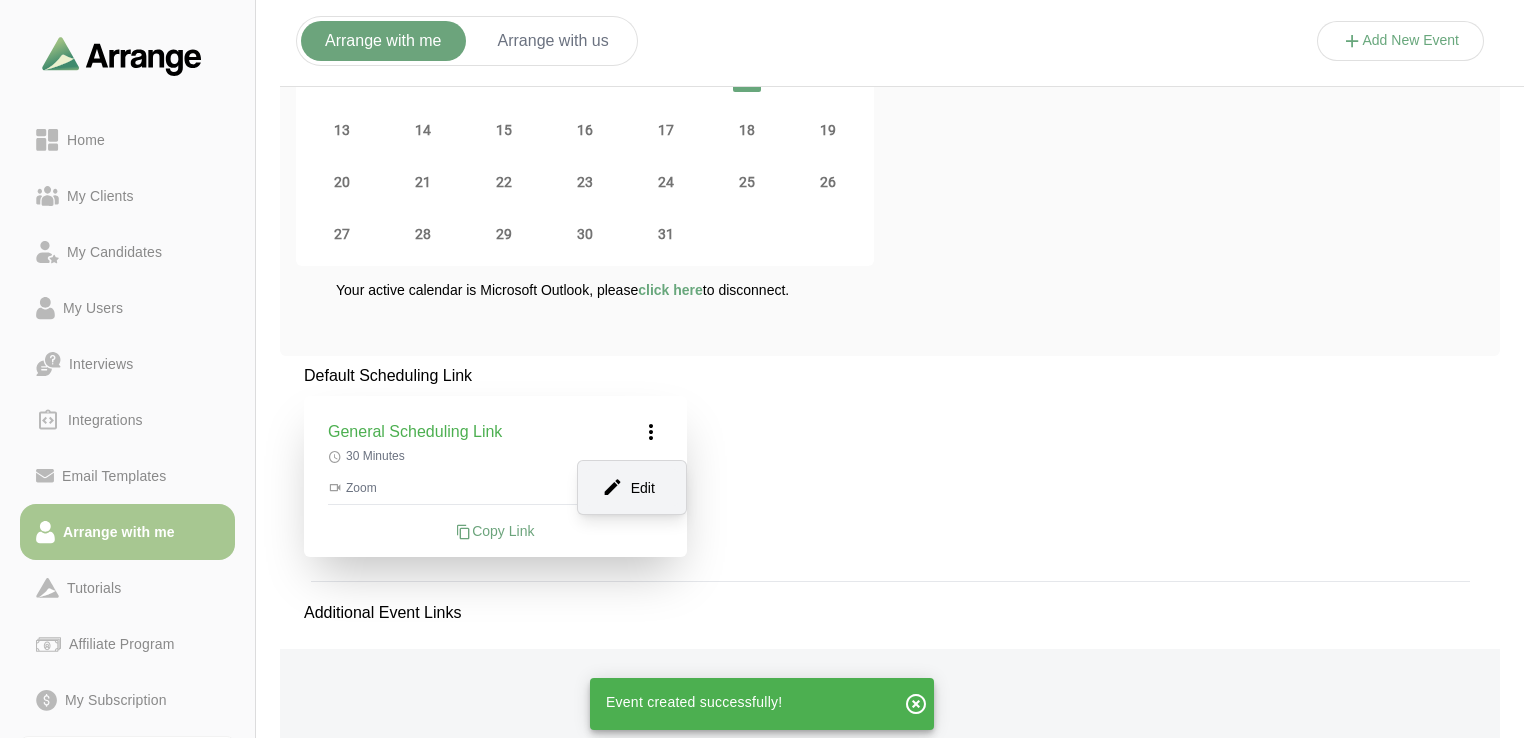 click on "Edit" at bounding box center [632, 487] 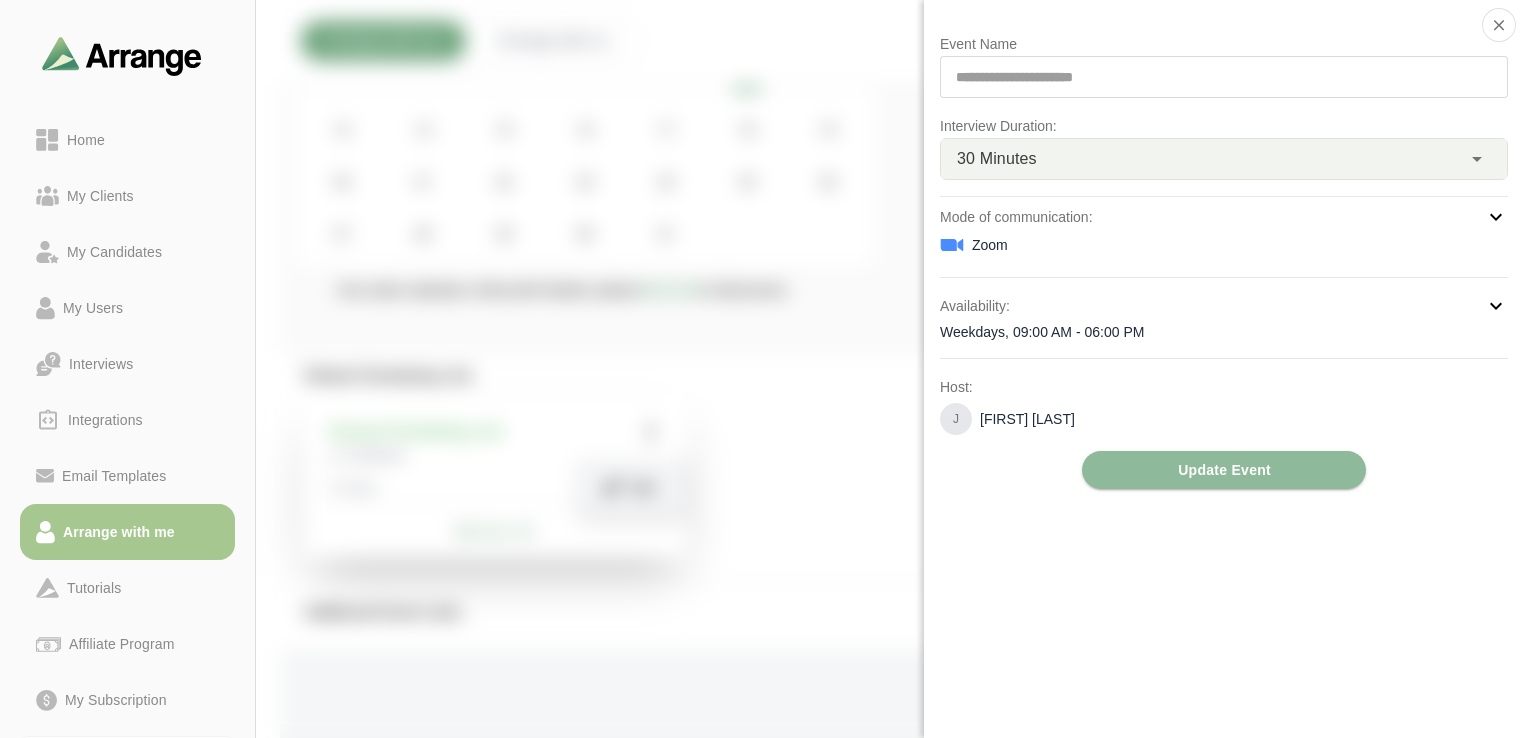 click on "**********" at bounding box center (1224, 77) 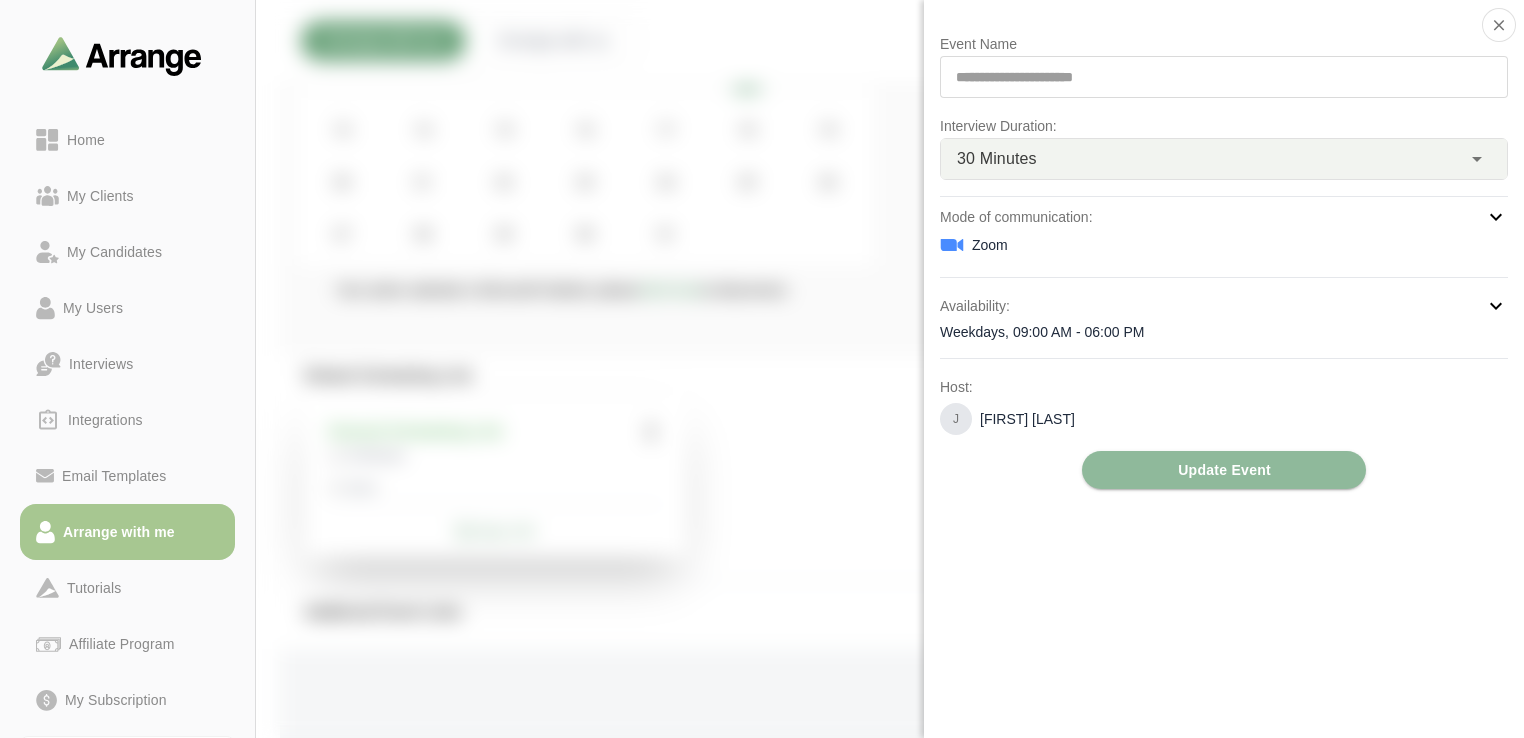 click on "**********" at bounding box center [1224, 77] 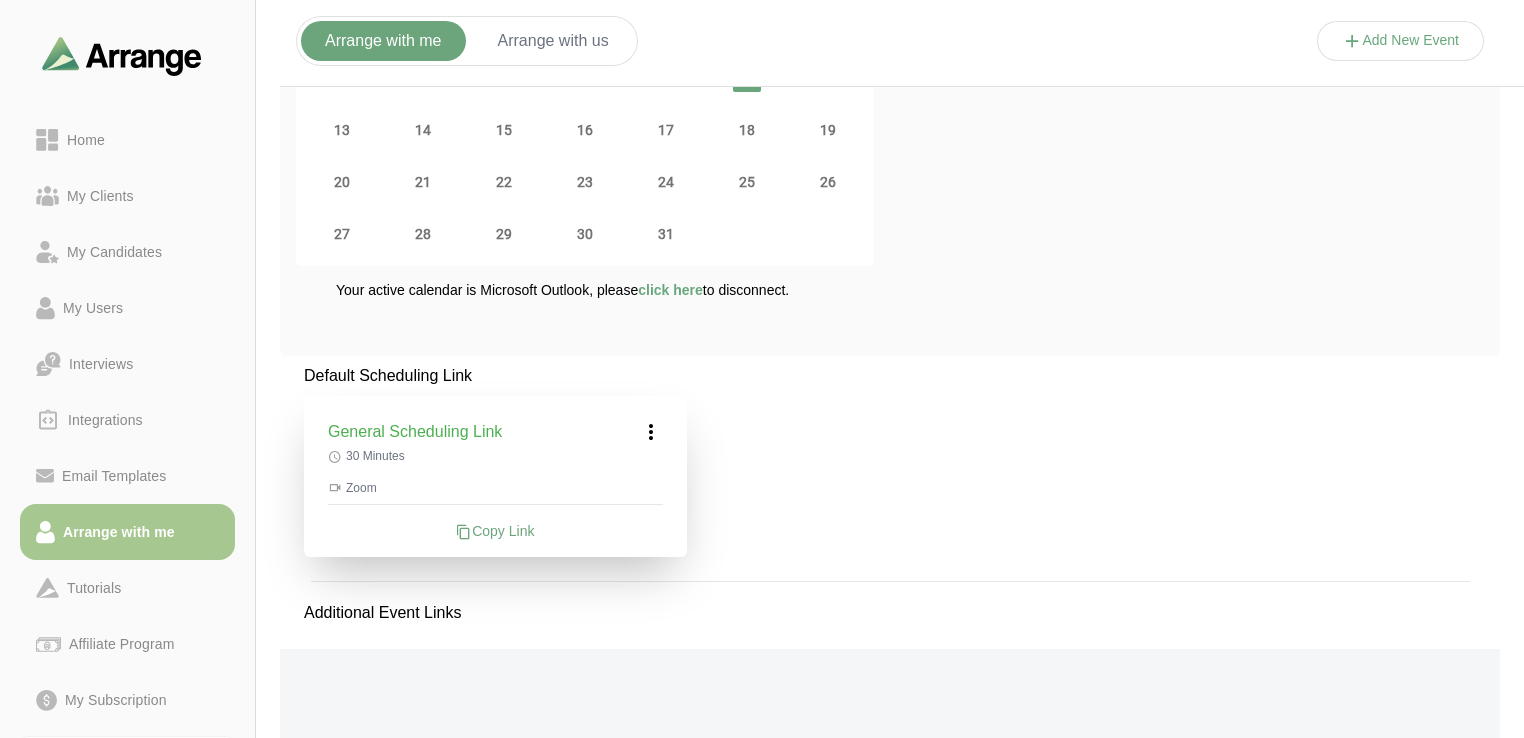 click on "General Scheduling Link [NUMBER] Minutes   Zoom  Copy Link" at bounding box center (495, 476) 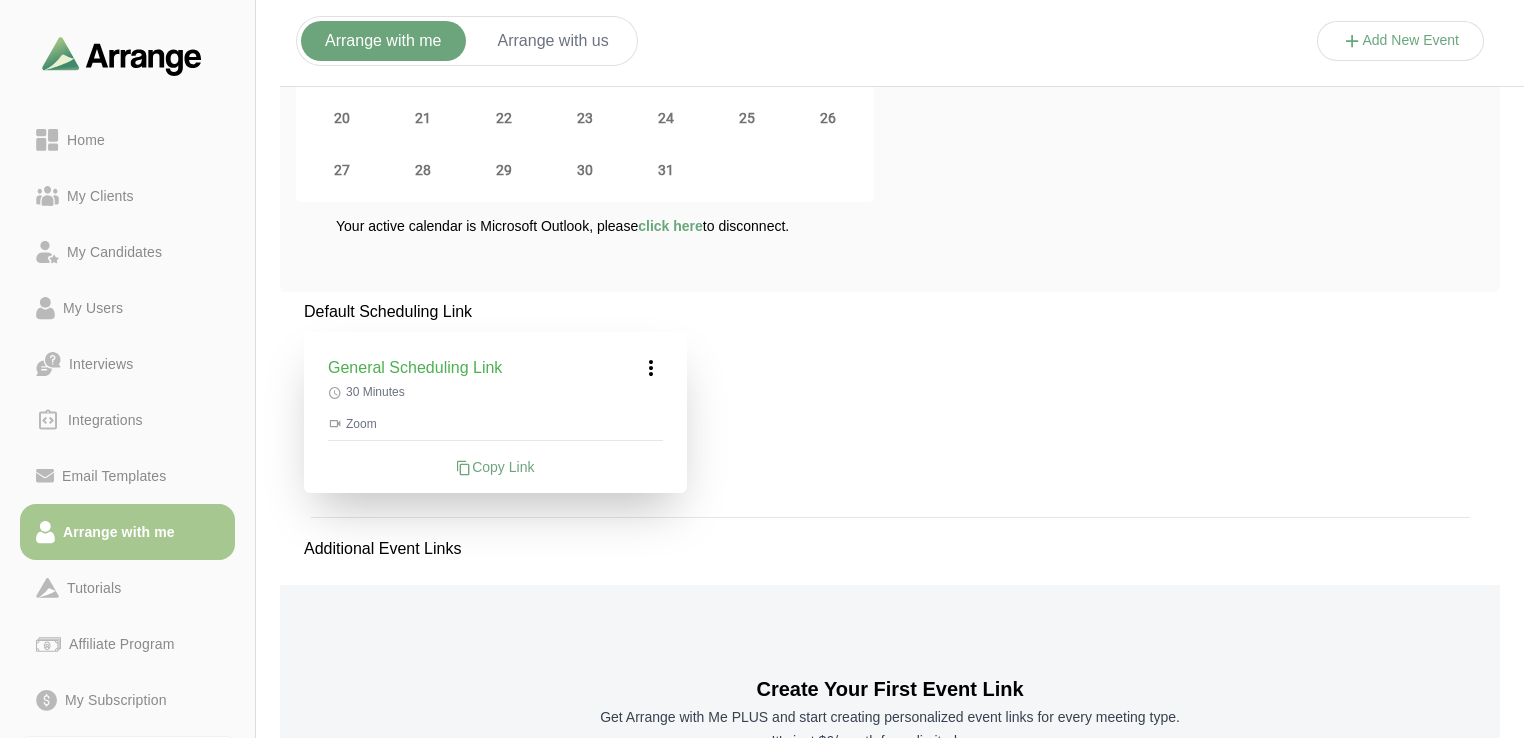 scroll, scrollTop: 426, scrollLeft: 0, axis: vertical 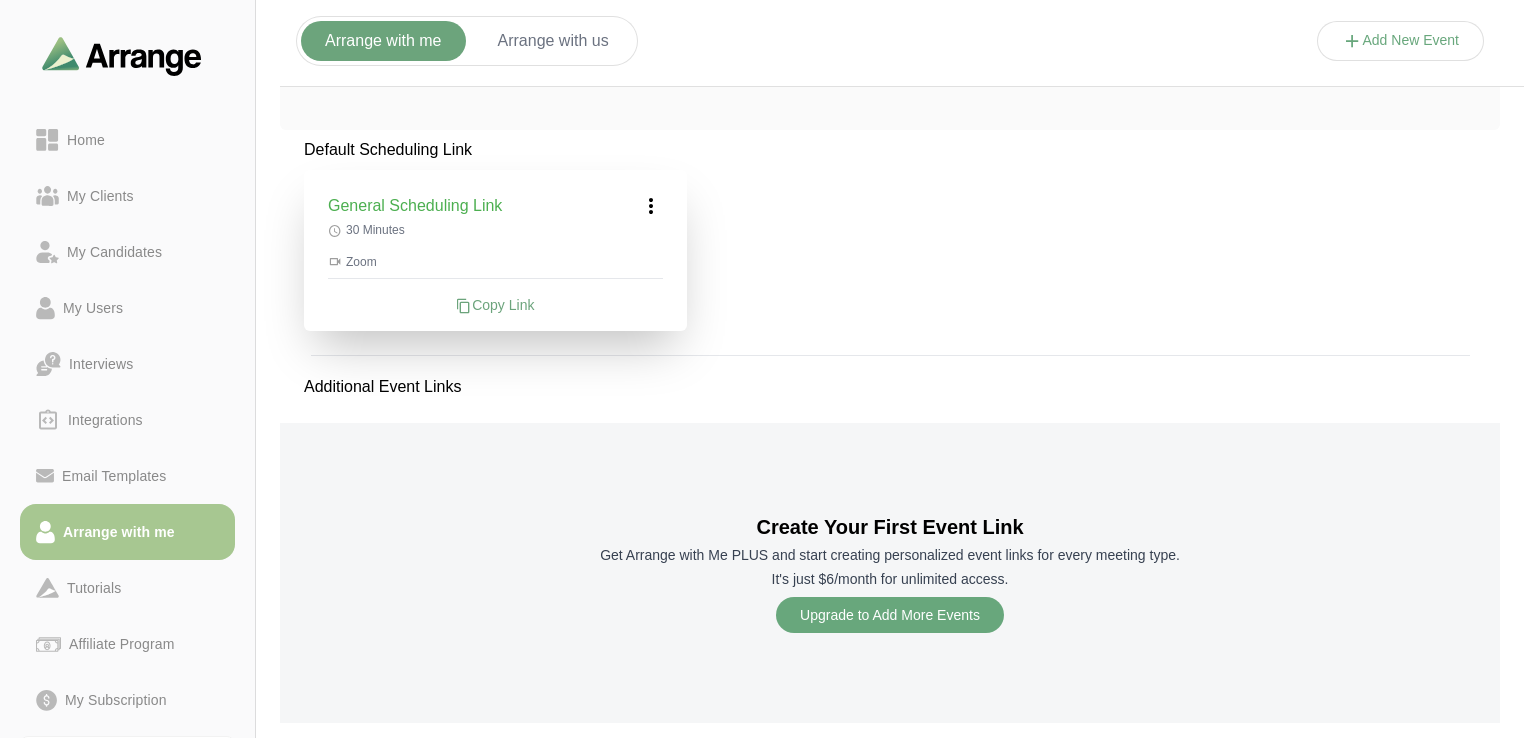 click on "Upgrade to Add More Events" at bounding box center [890, 615] 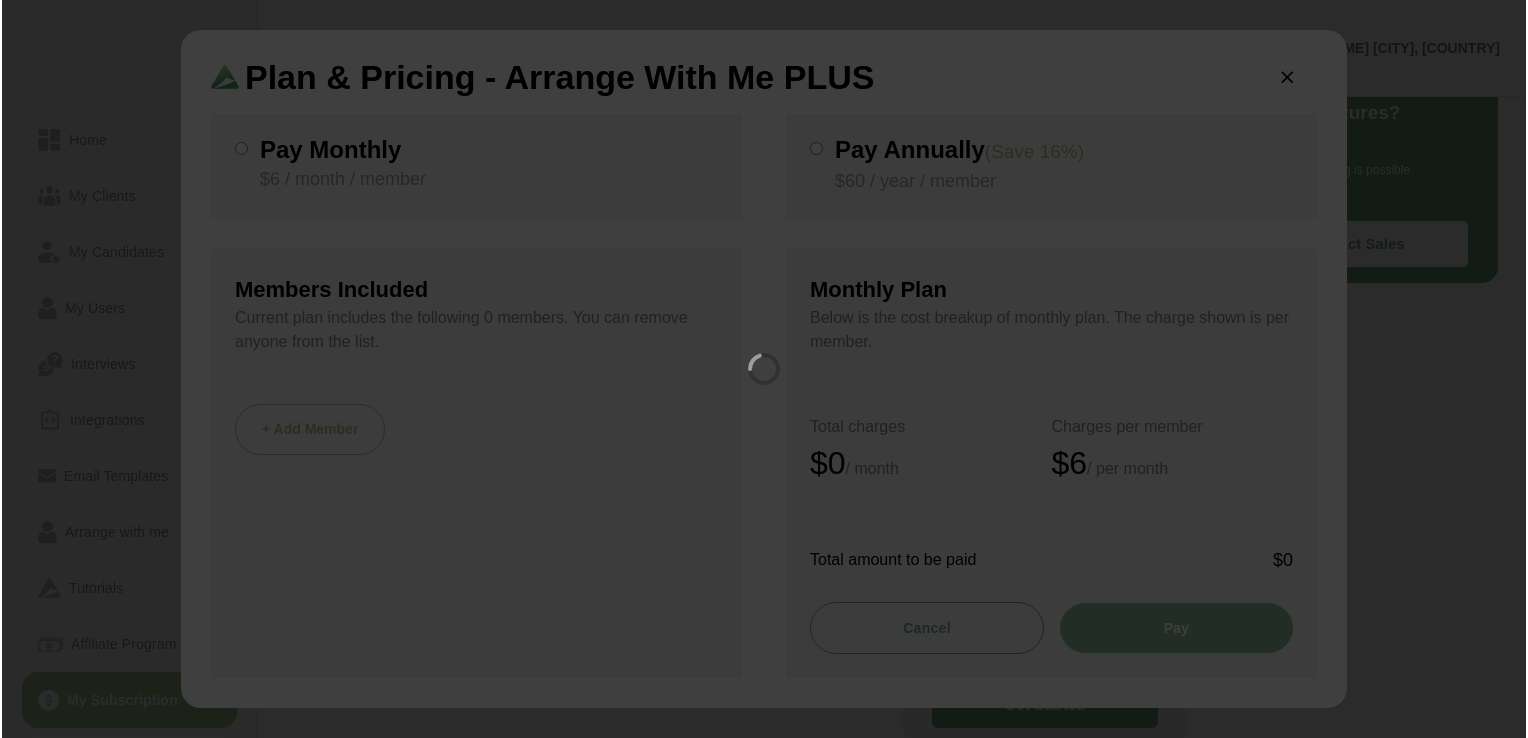 scroll, scrollTop: 0, scrollLeft: 0, axis: both 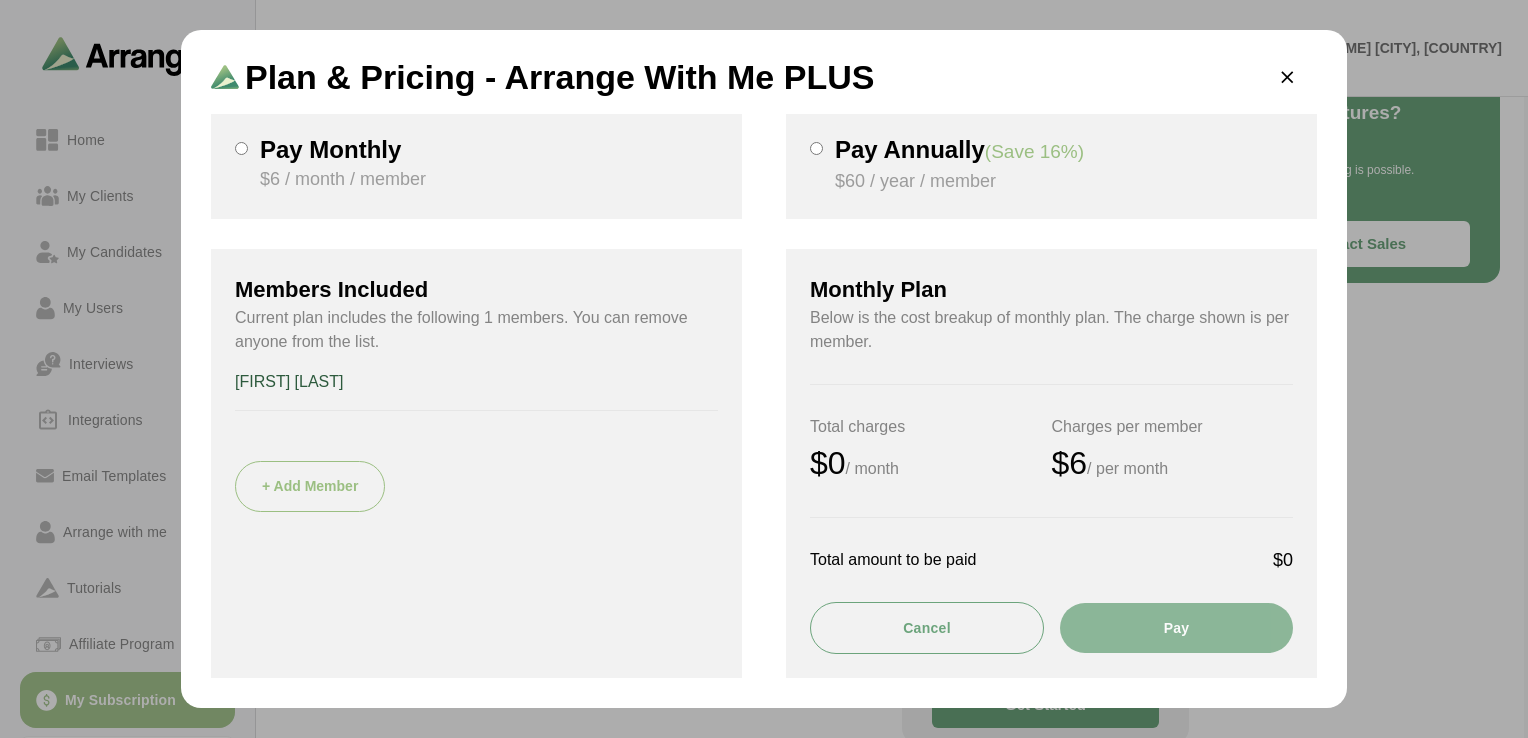 click on "+ Add Member" at bounding box center (310, 486) 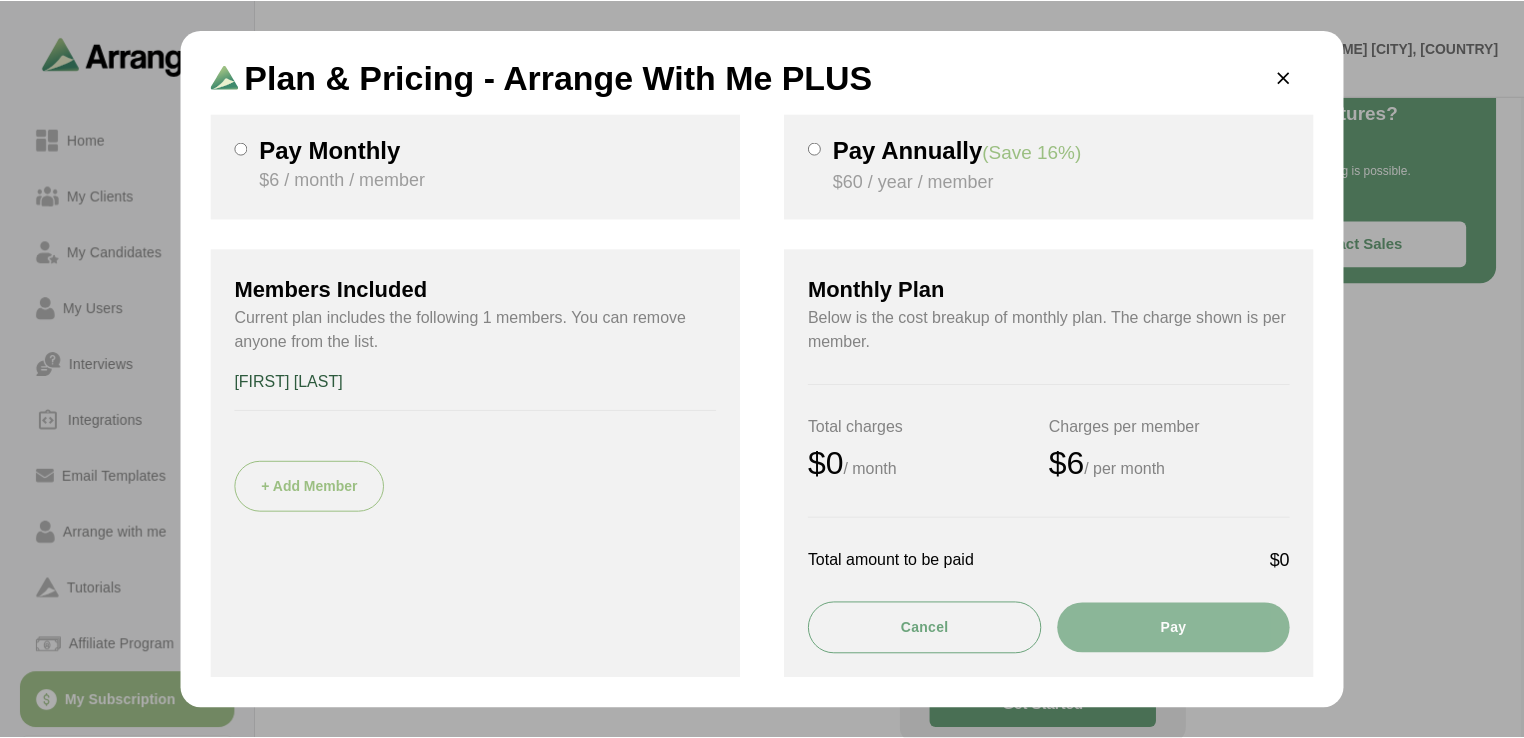 scroll, scrollTop: 7, scrollLeft: 0, axis: vertical 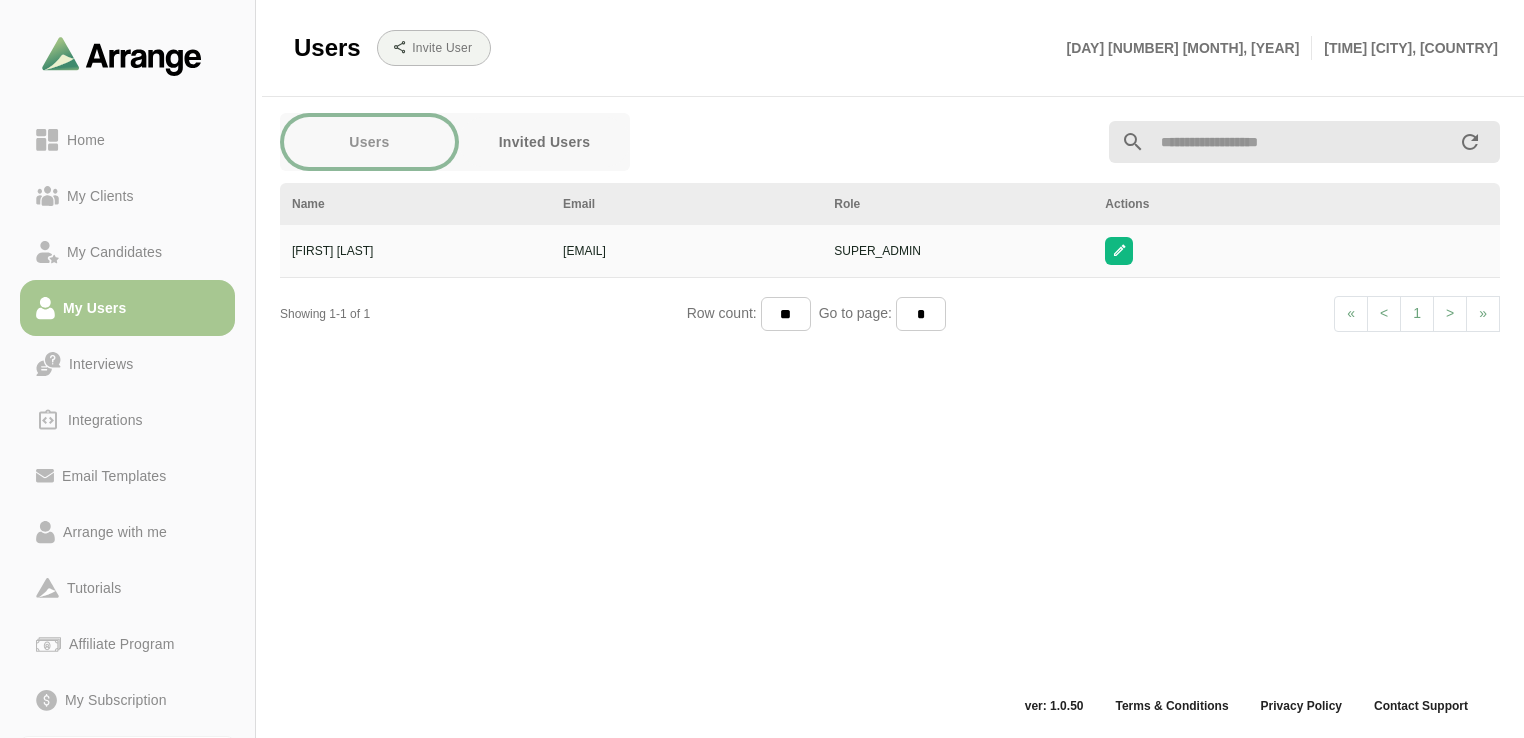click on "Invited Users" at bounding box center (544, 142) 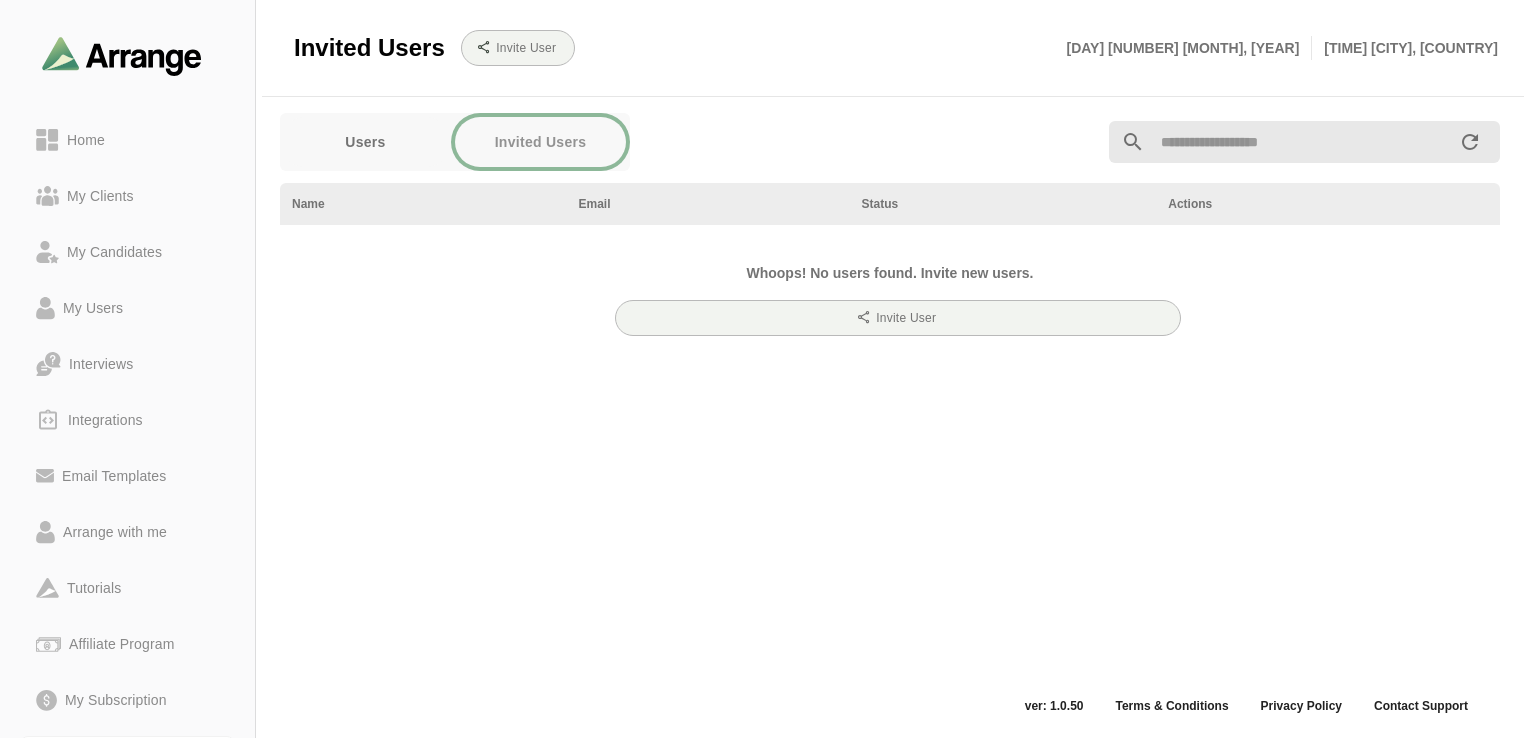 click on "Users" at bounding box center [365, 142] 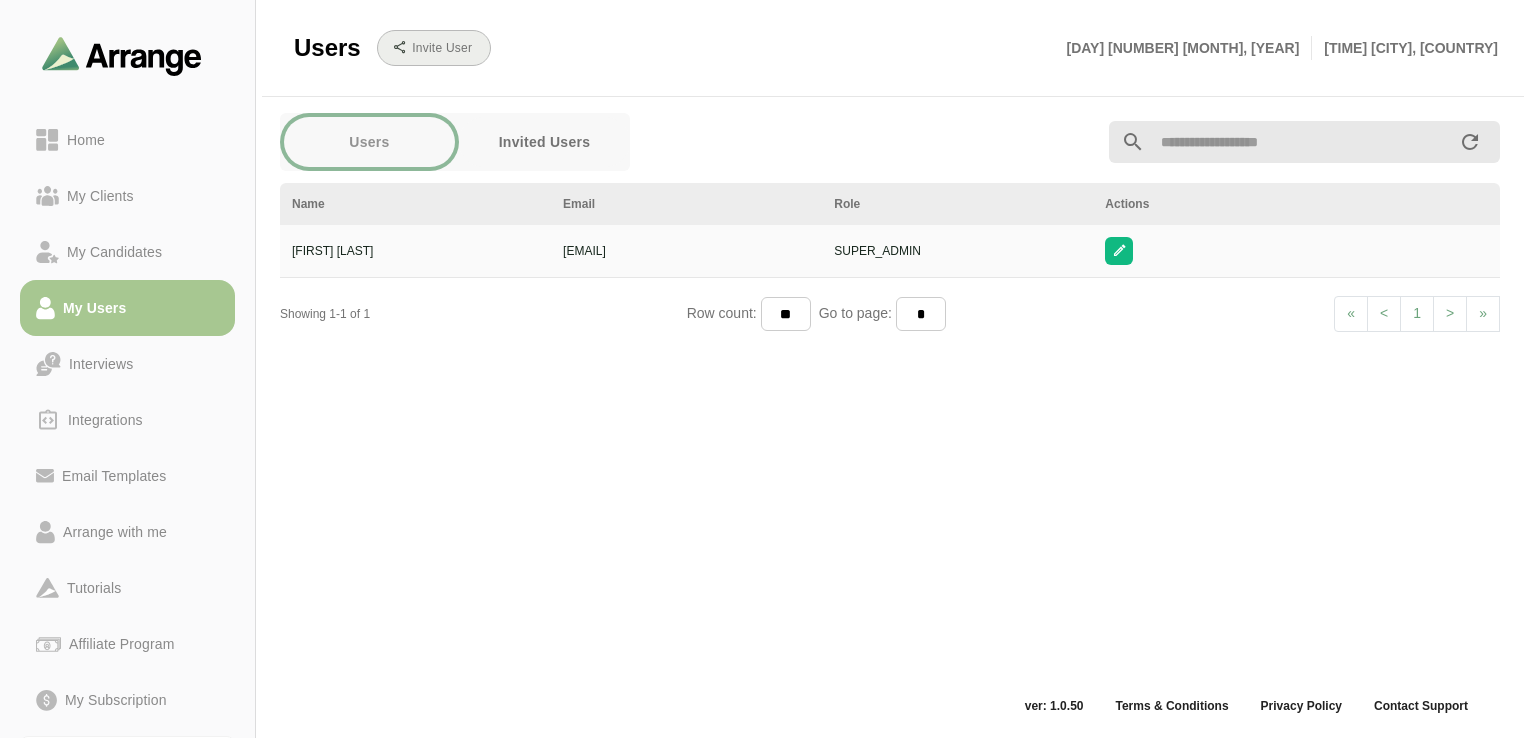 click on "Invite User" 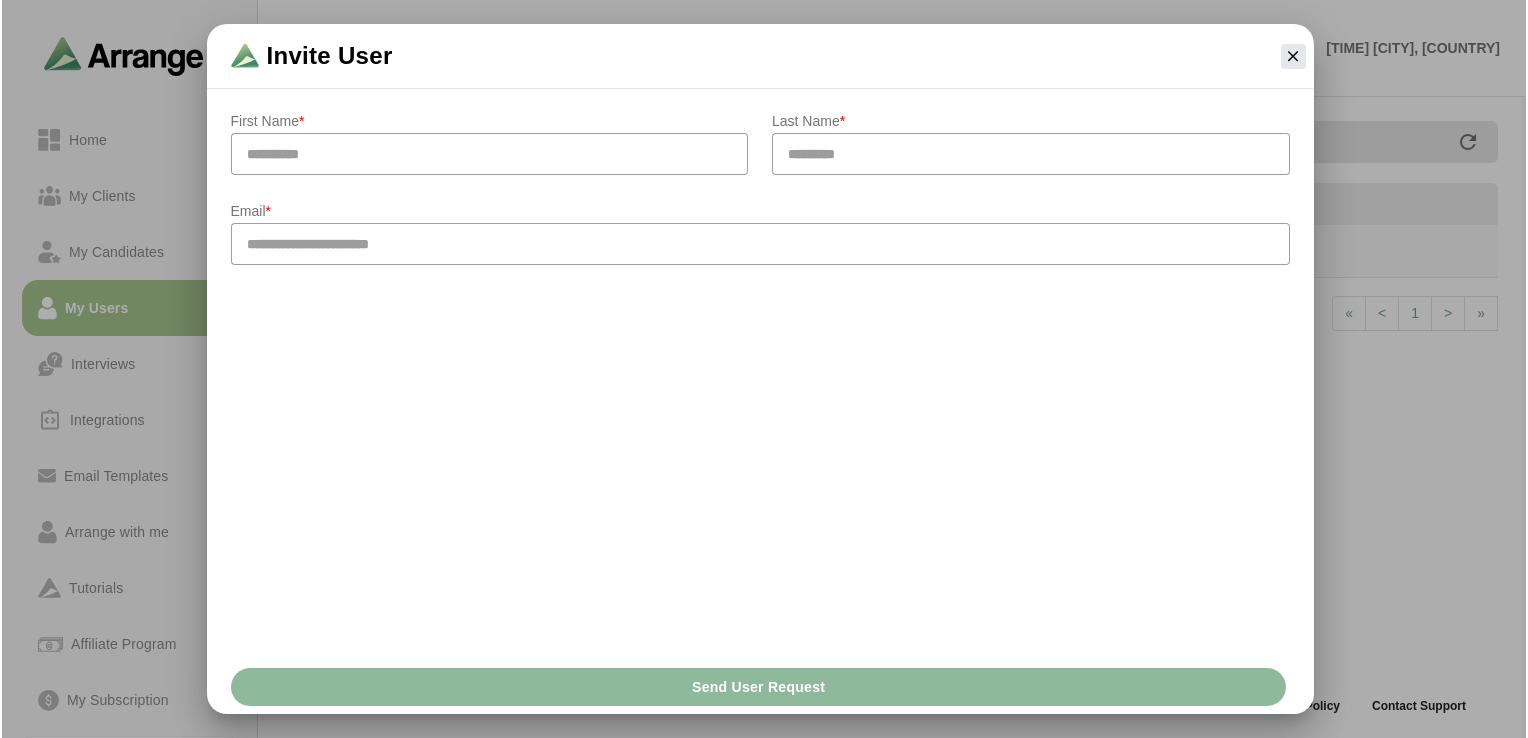 scroll, scrollTop: 0, scrollLeft: 0, axis: both 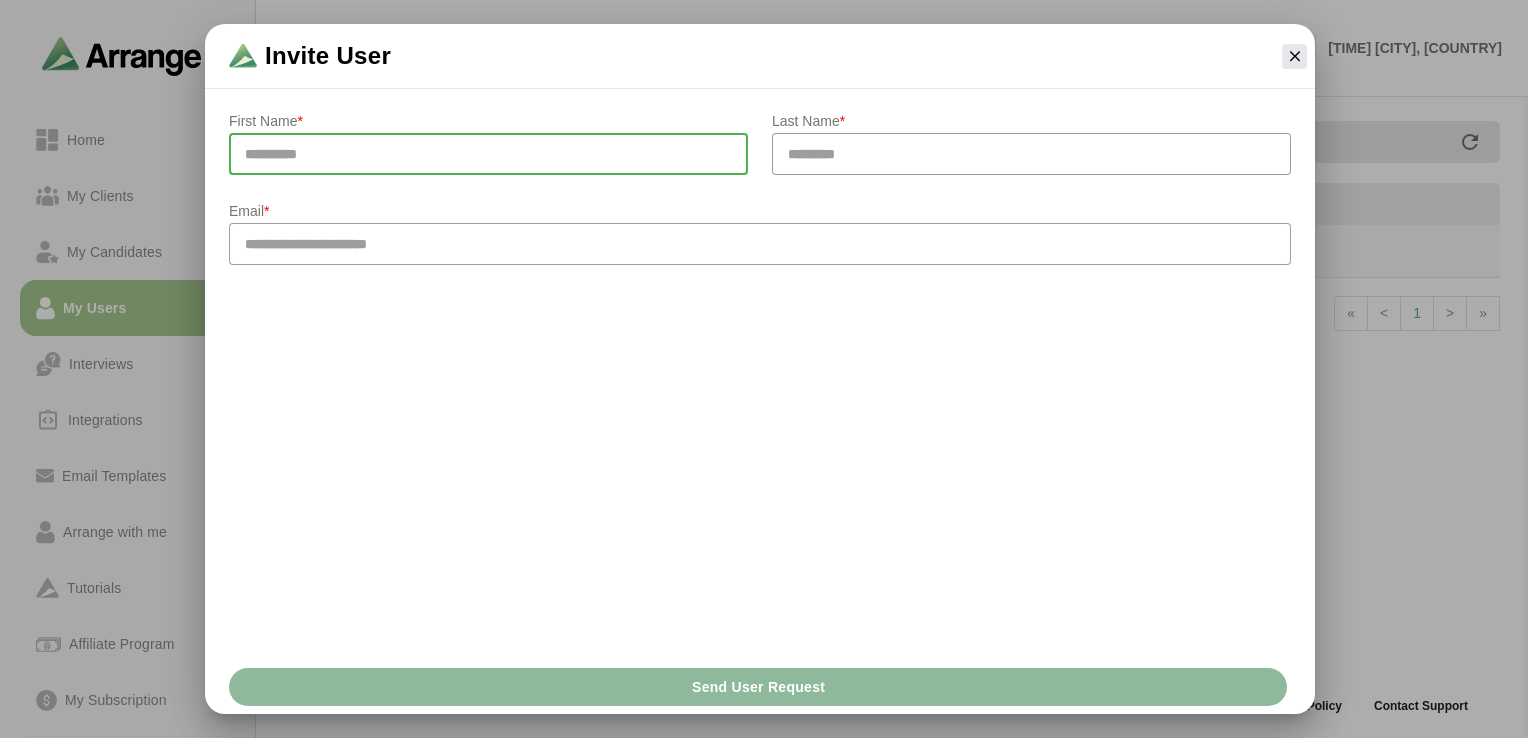 click 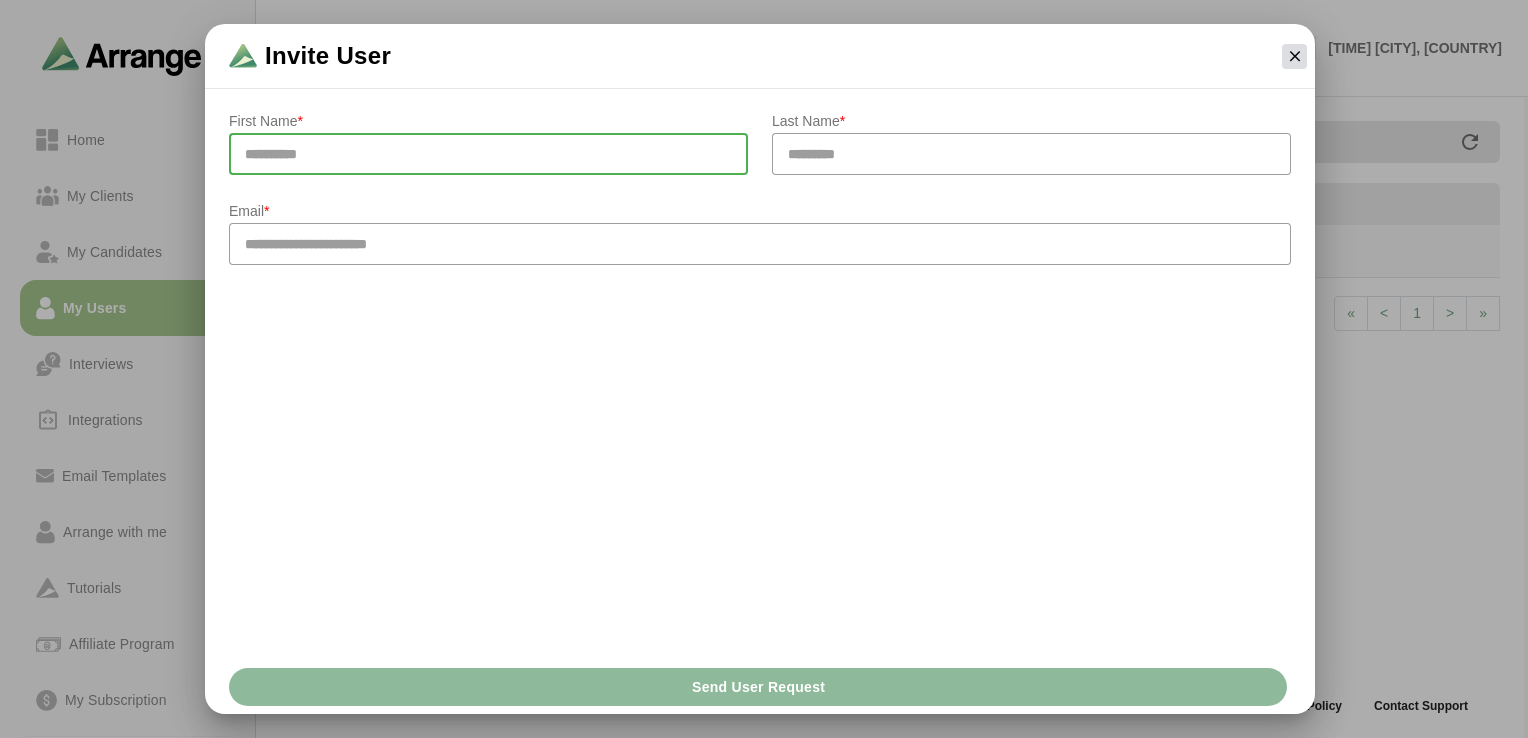 click 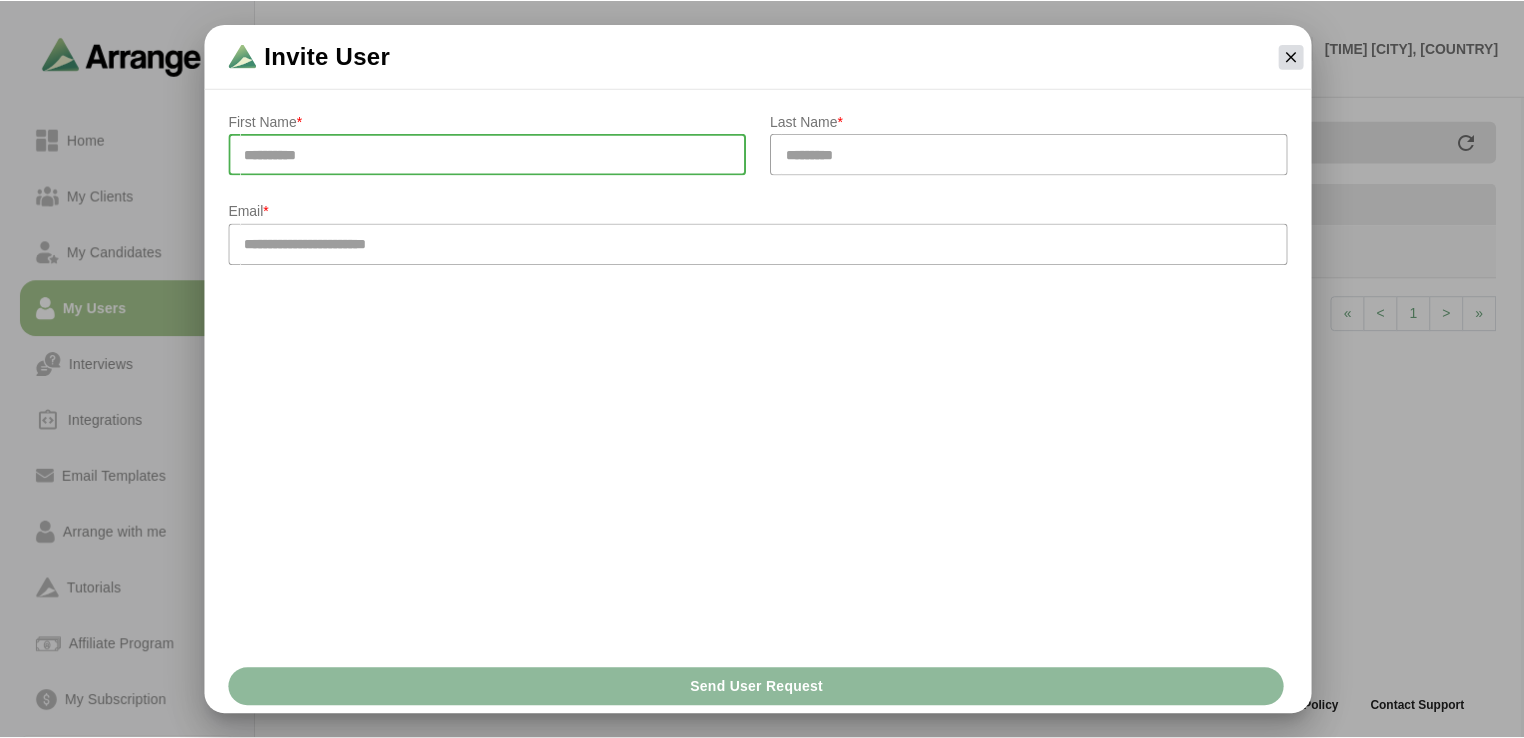 scroll, scrollTop: 7, scrollLeft: 0, axis: vertical 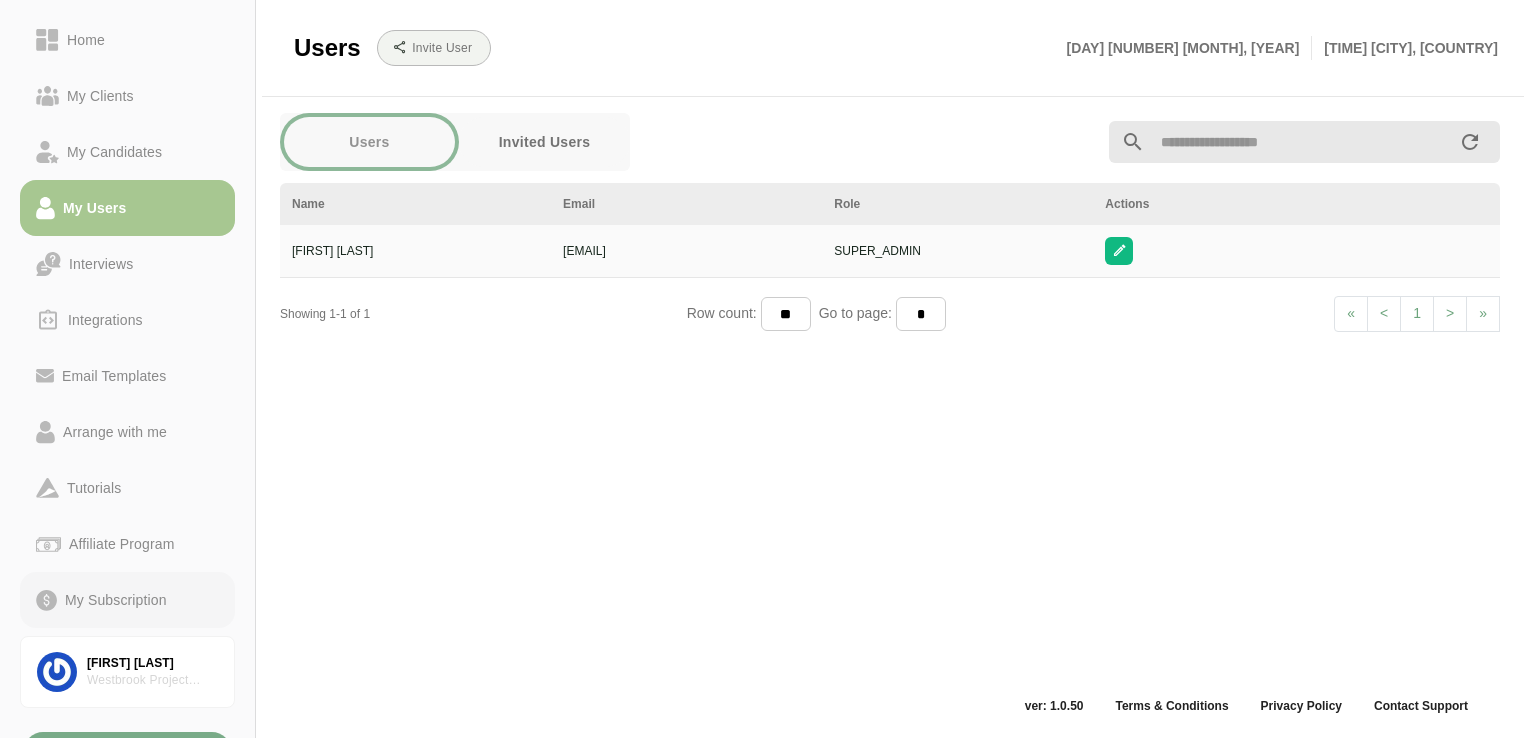 click on "My Subscription" at bounding box center [116, 600] 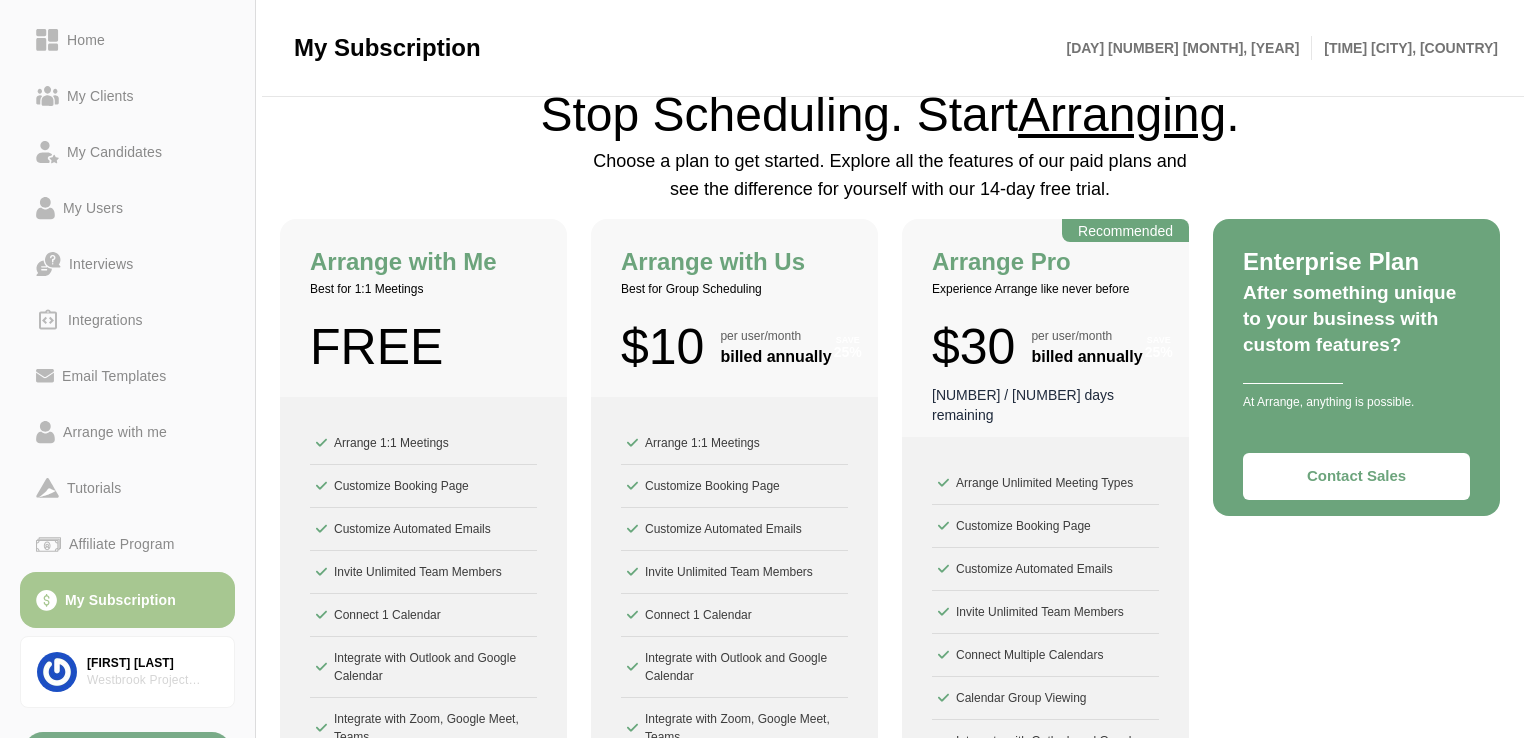 scroll, scrollTop: 23, scrollLeft: 0, axis: vertical 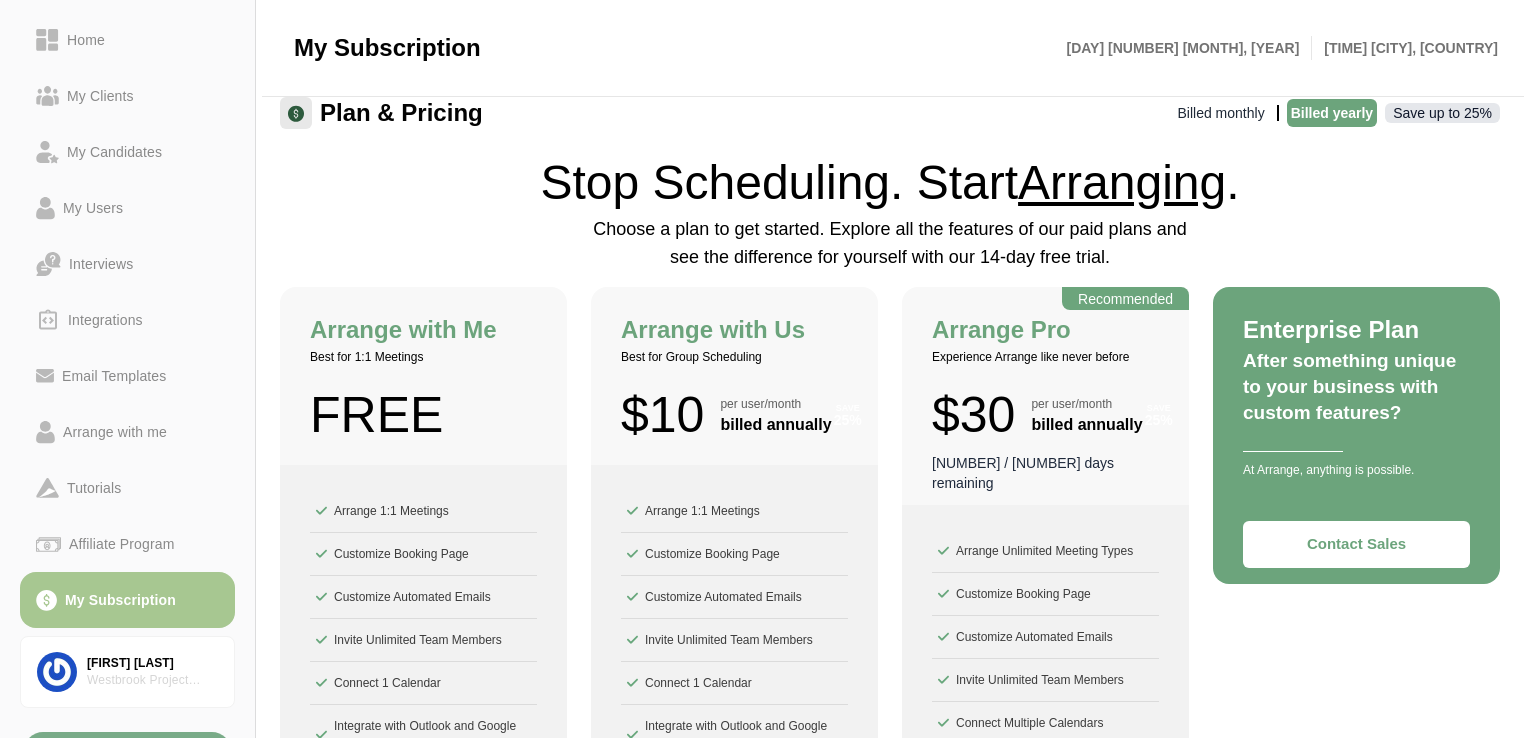 click on "Billed monthly" at bounding box center [1220, 113] 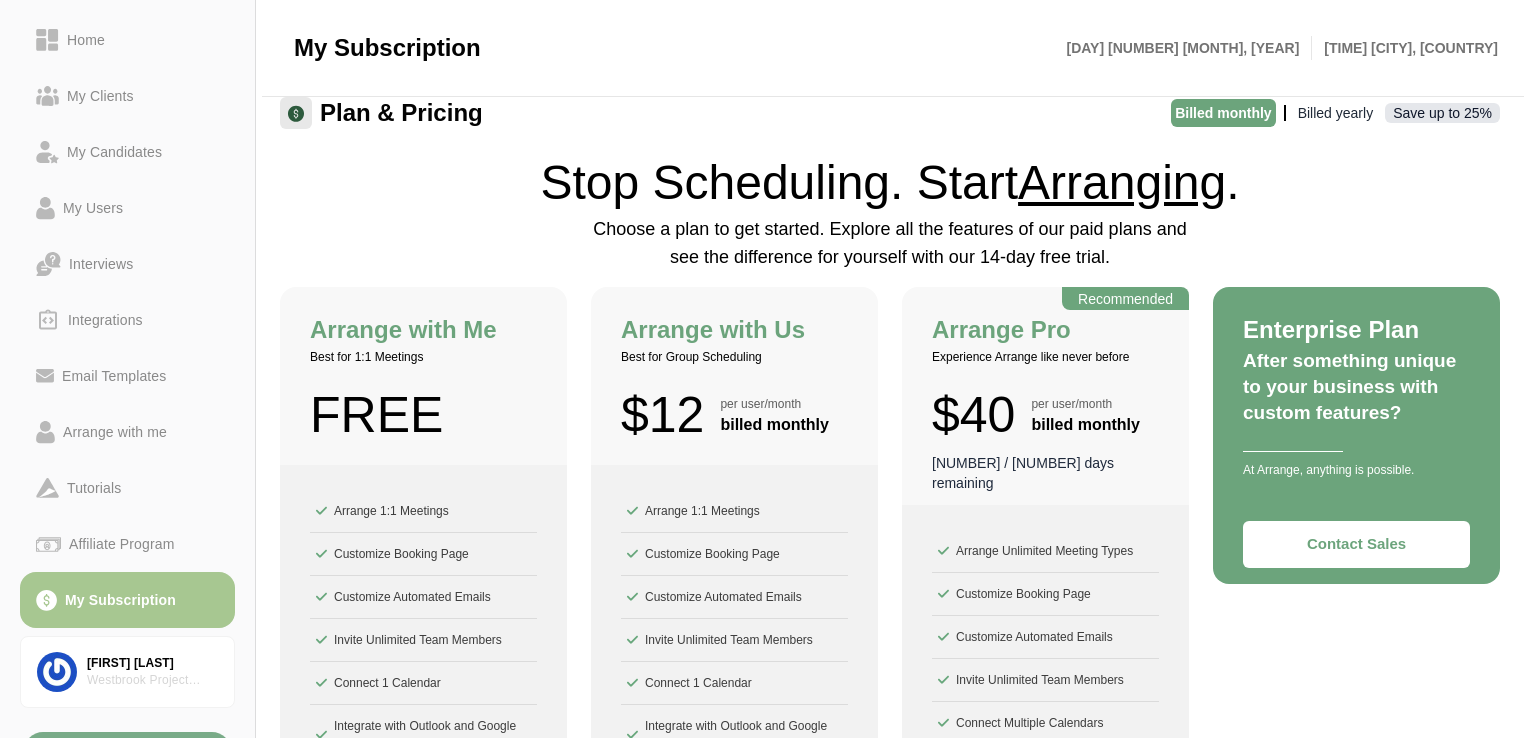 click on "Billed yearly" at bounding box center (1335, 113) 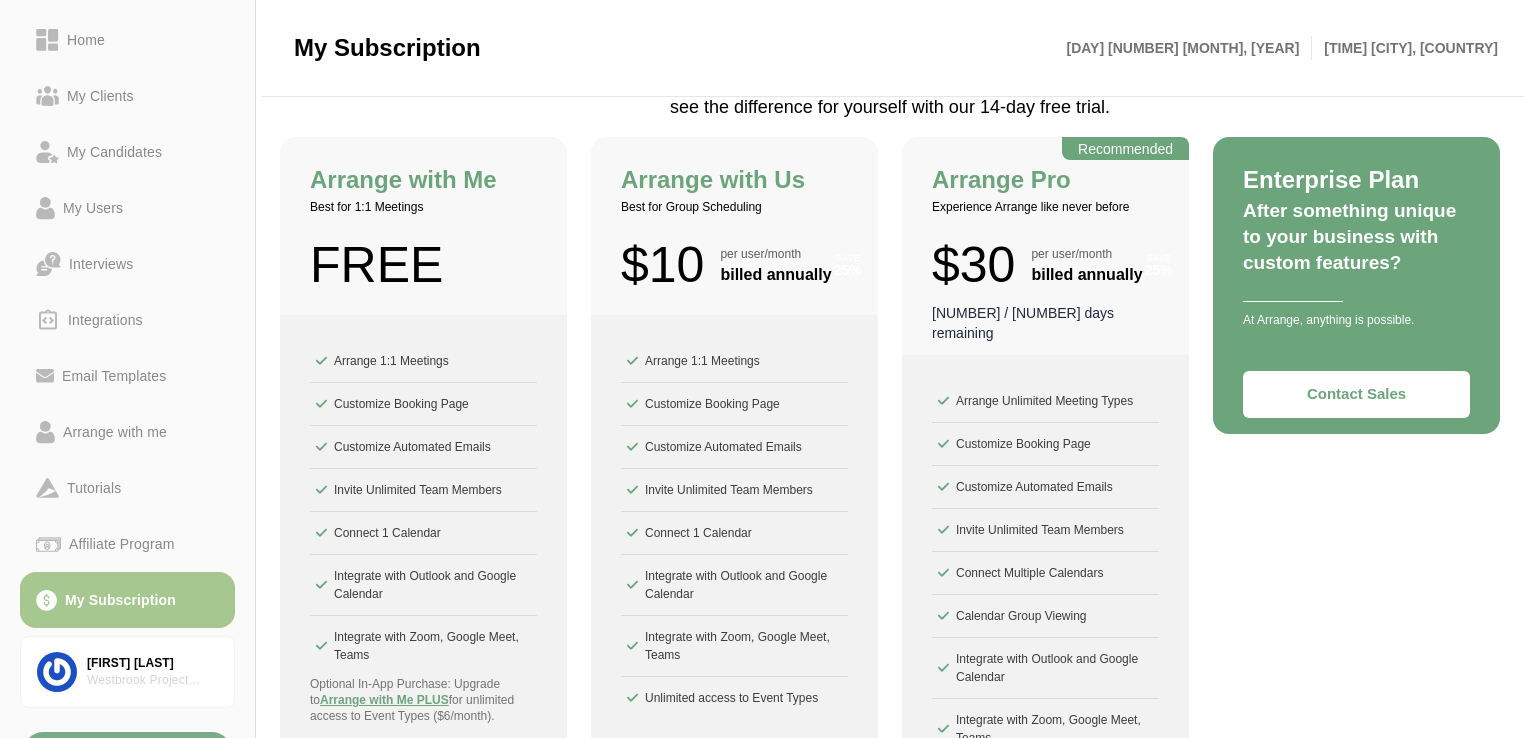 scroll, scrollTop: 23, scrollLeft: 0, axis: vertical 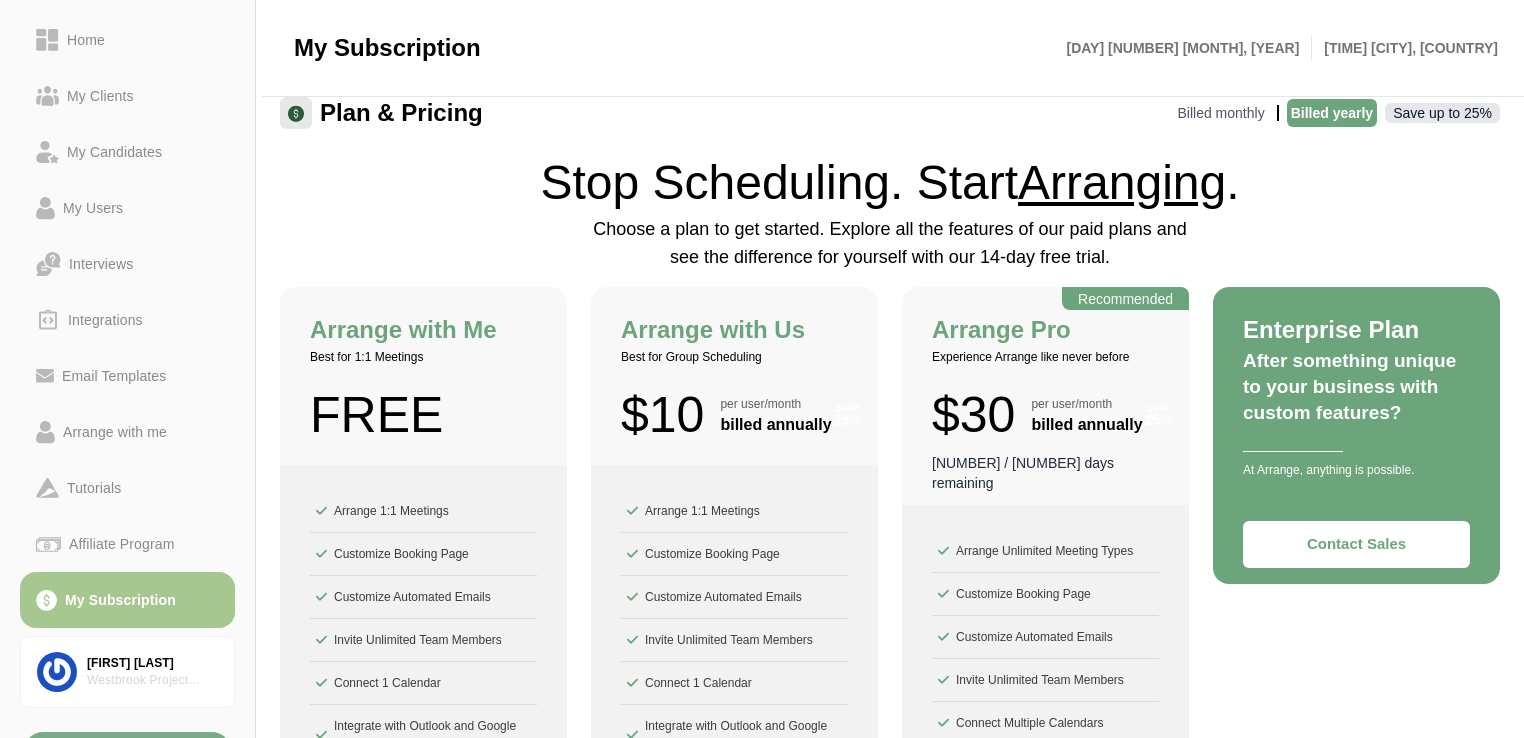 click on "Save up to 25%" at bounding box center (1442, 113) 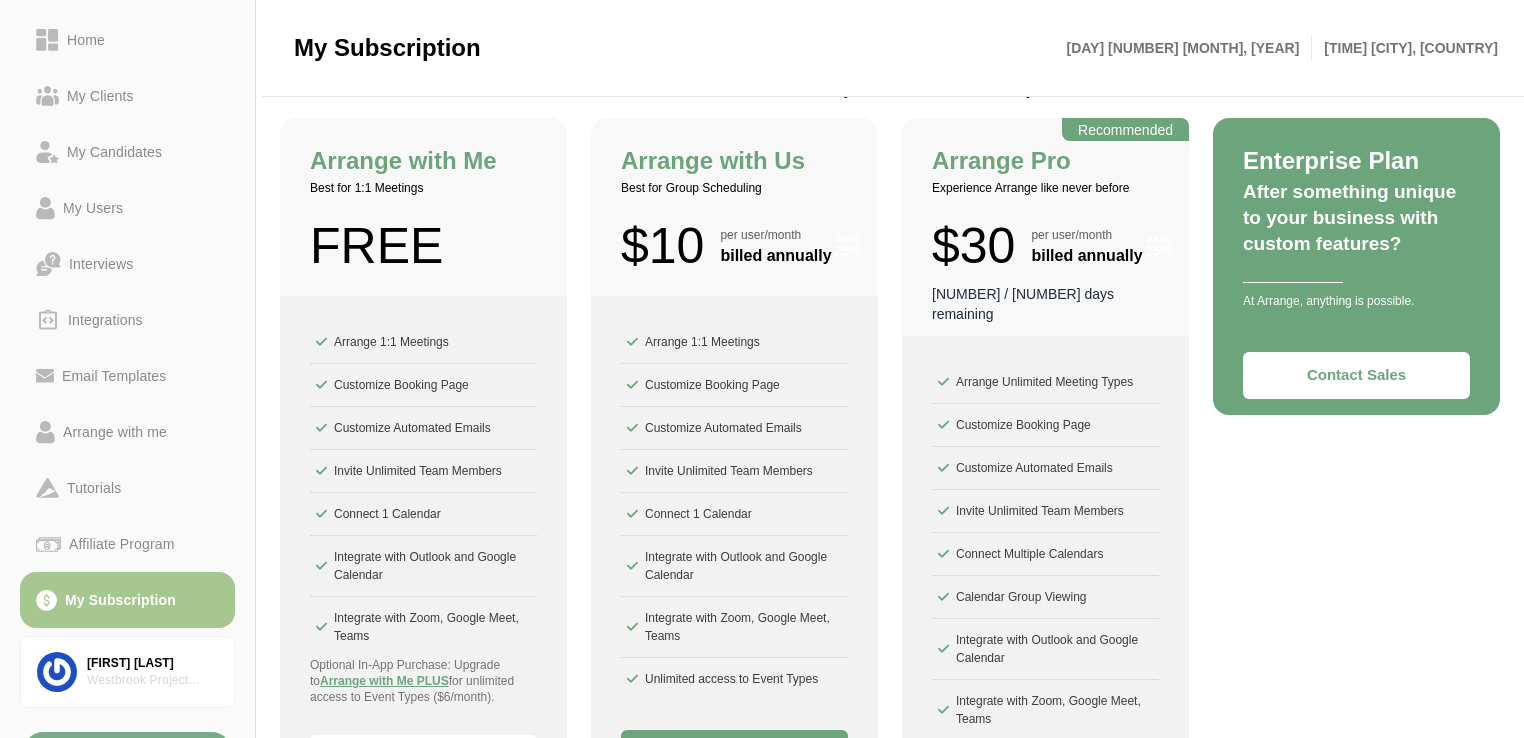 scroll, scrollTop: 323, scrollLeft: 0, axis: vertical 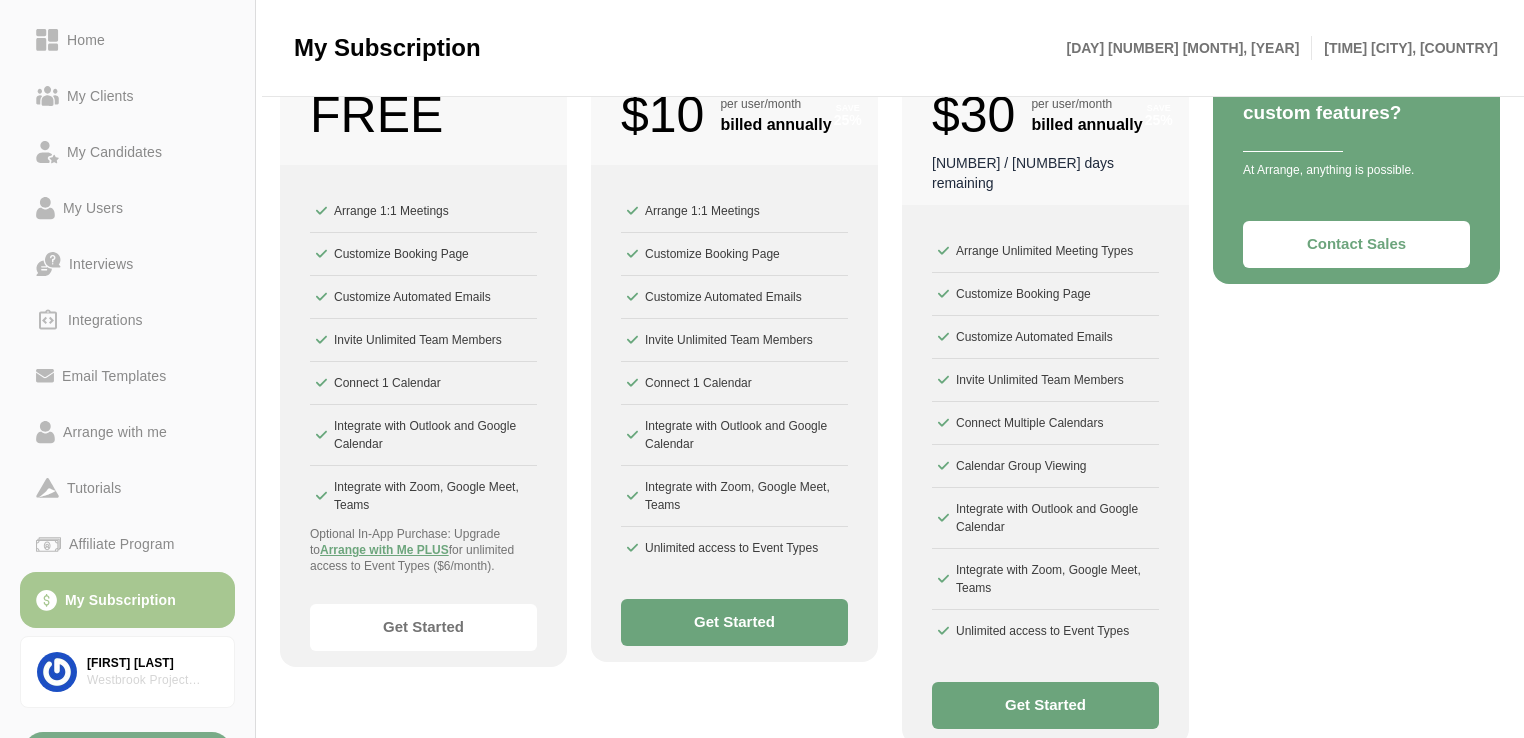 click on "Get Started" at bounding box center [734, 622] 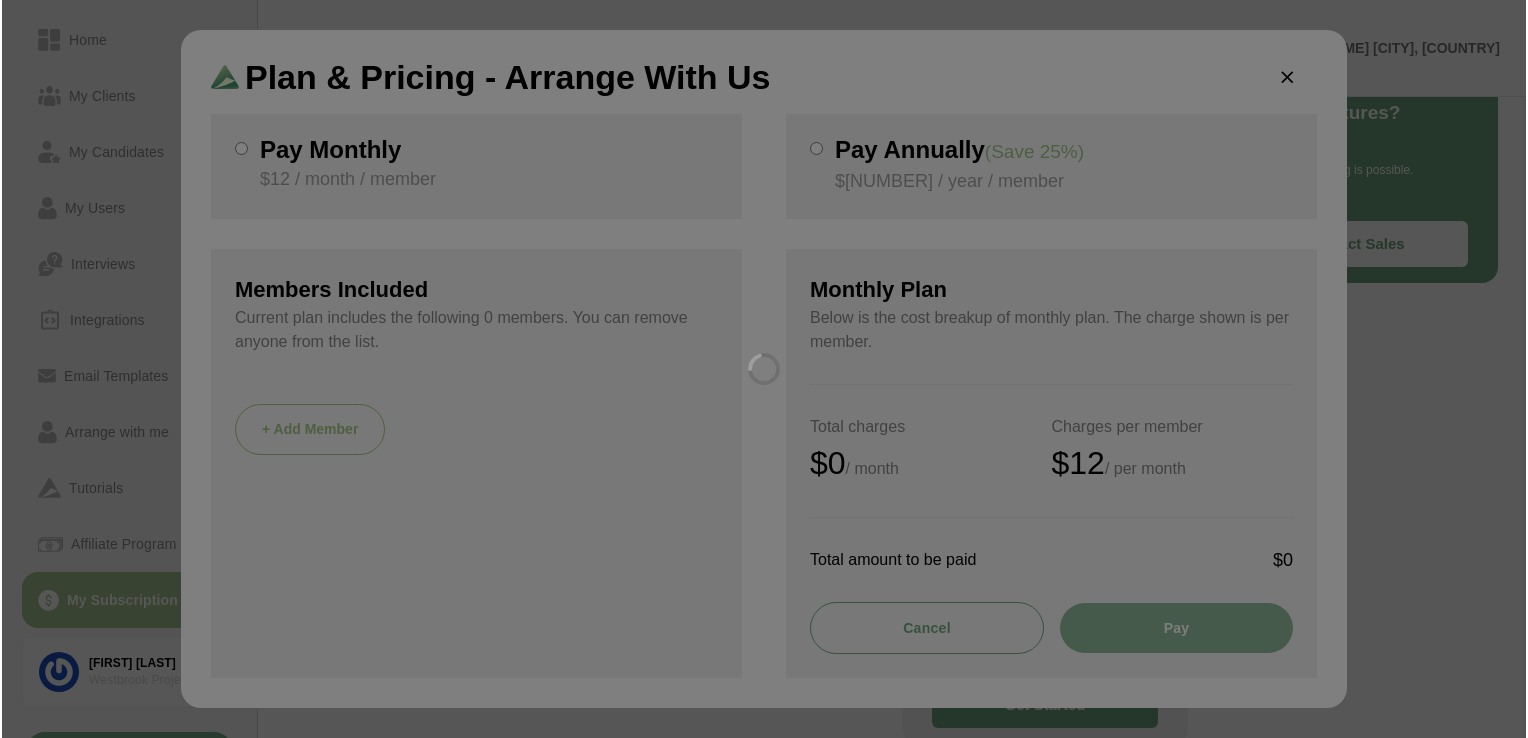 scroll, scrollTop: 0, scrollLeft: 0, axis: both 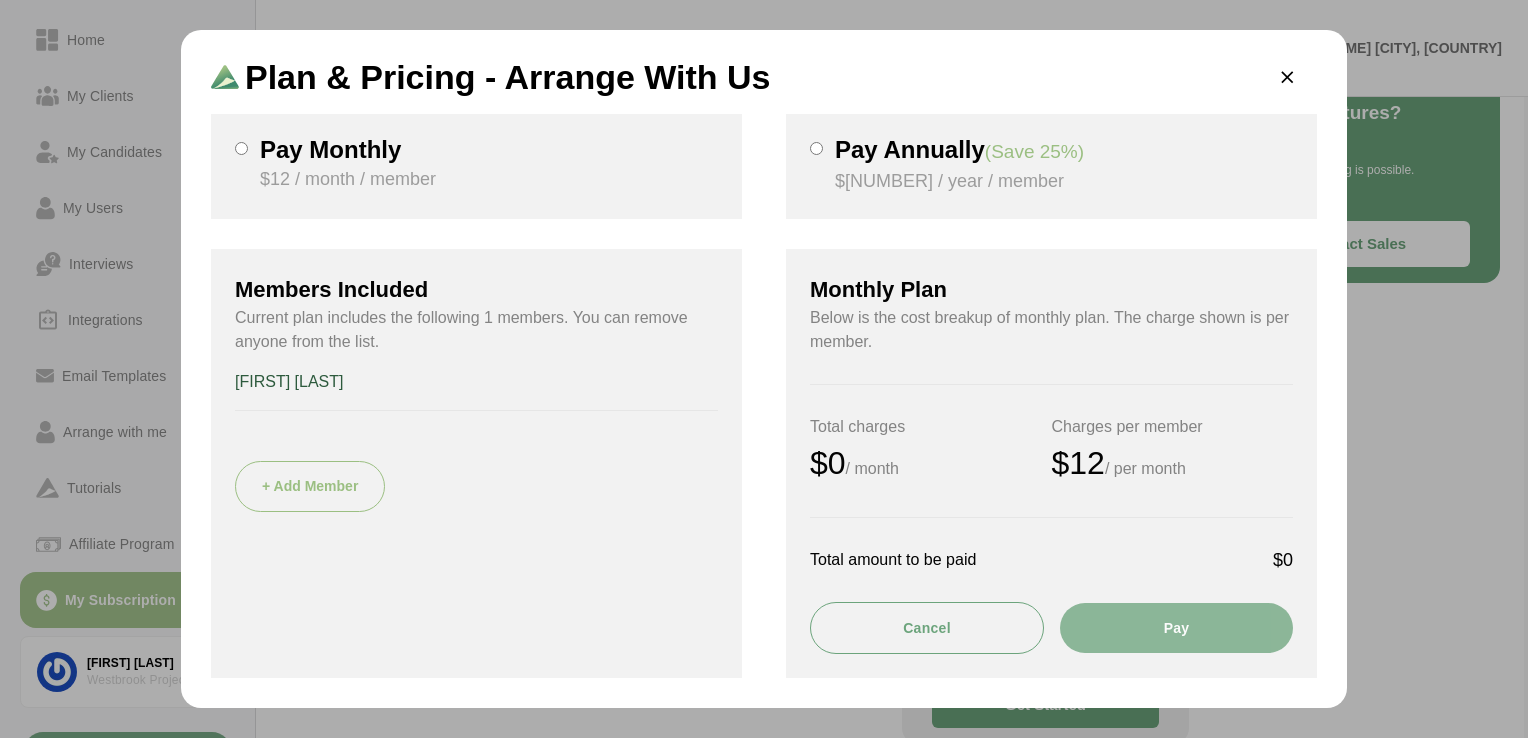 click on "+ Add Member" at bounding box center [310, 486] 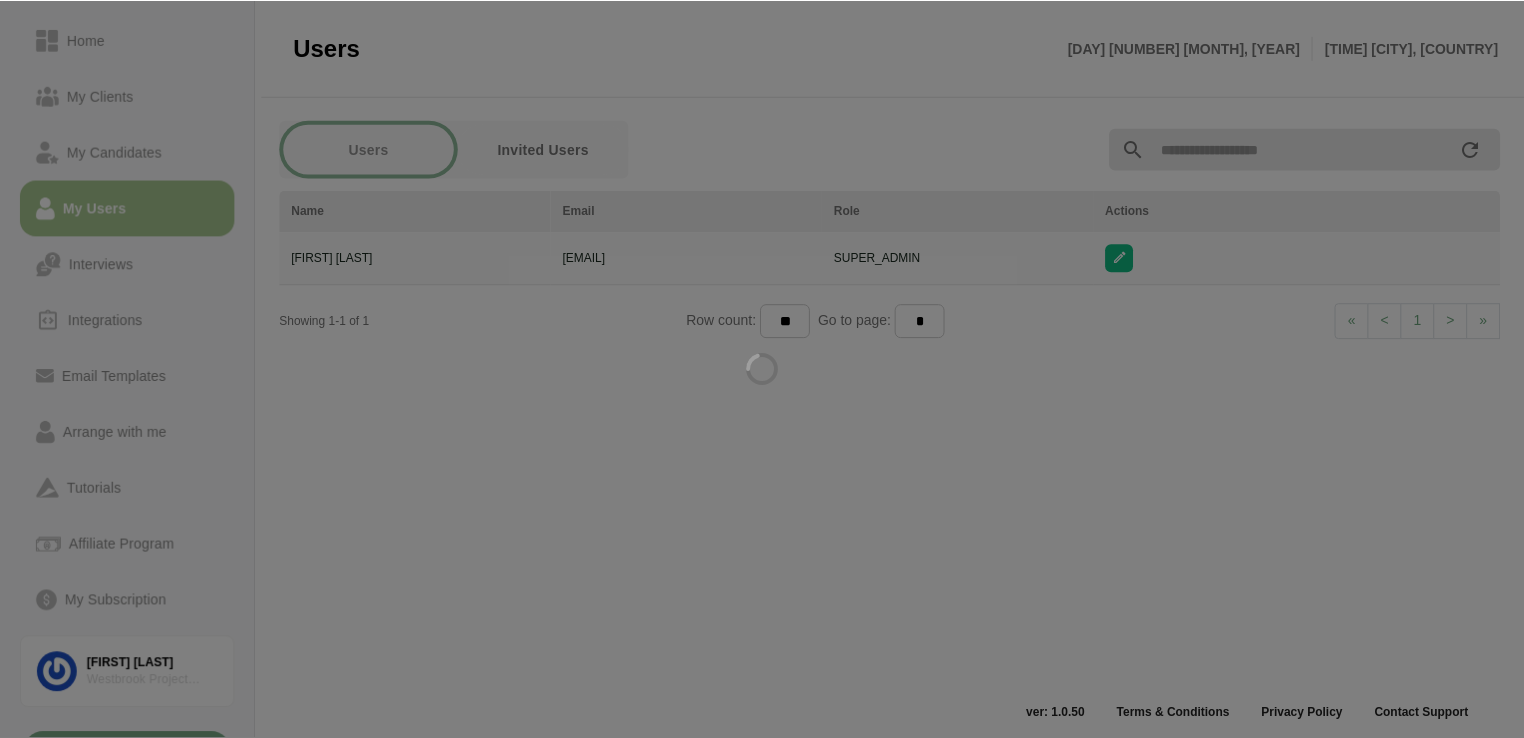 scroll, scrollTop: 7, scrollLeft: 0, axis: vertical 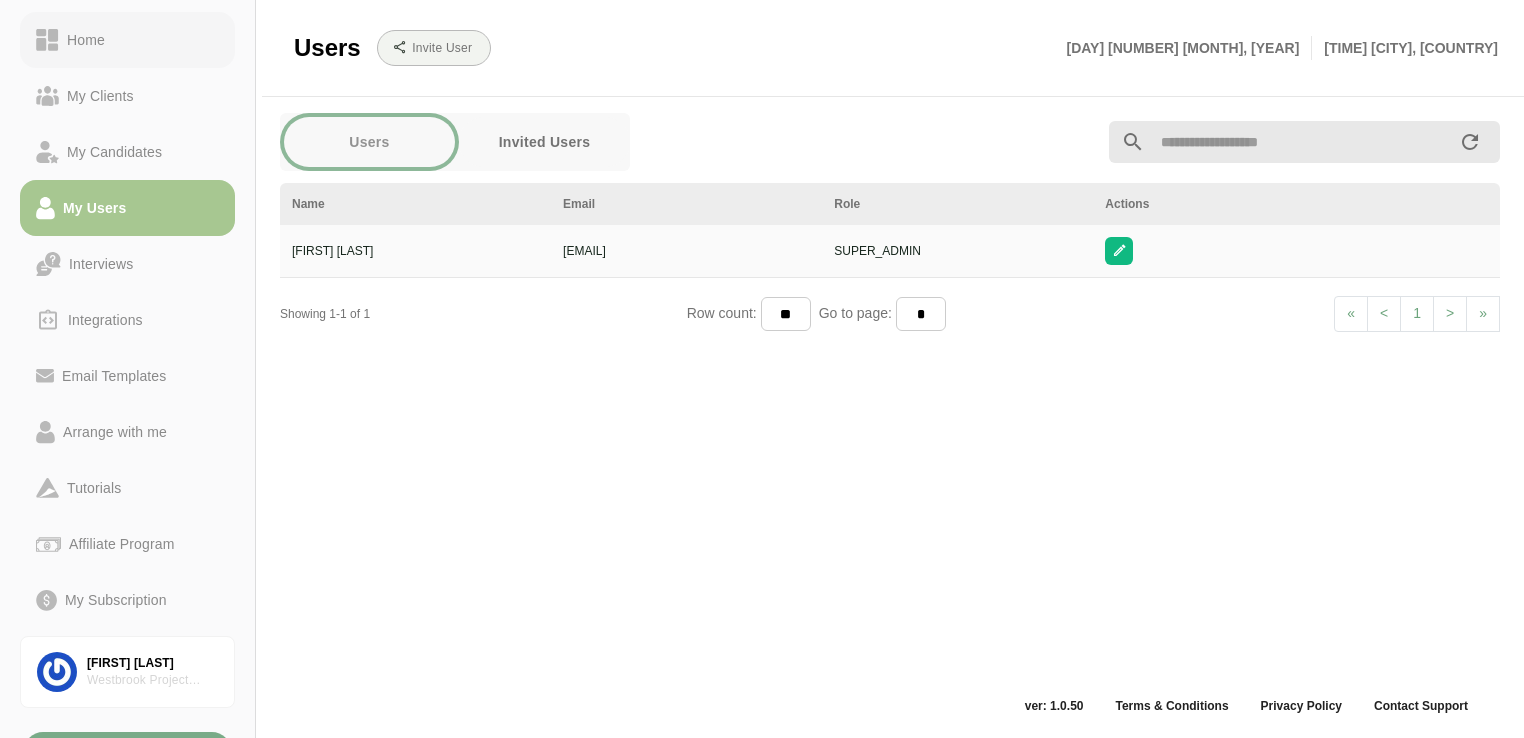click on "Home" 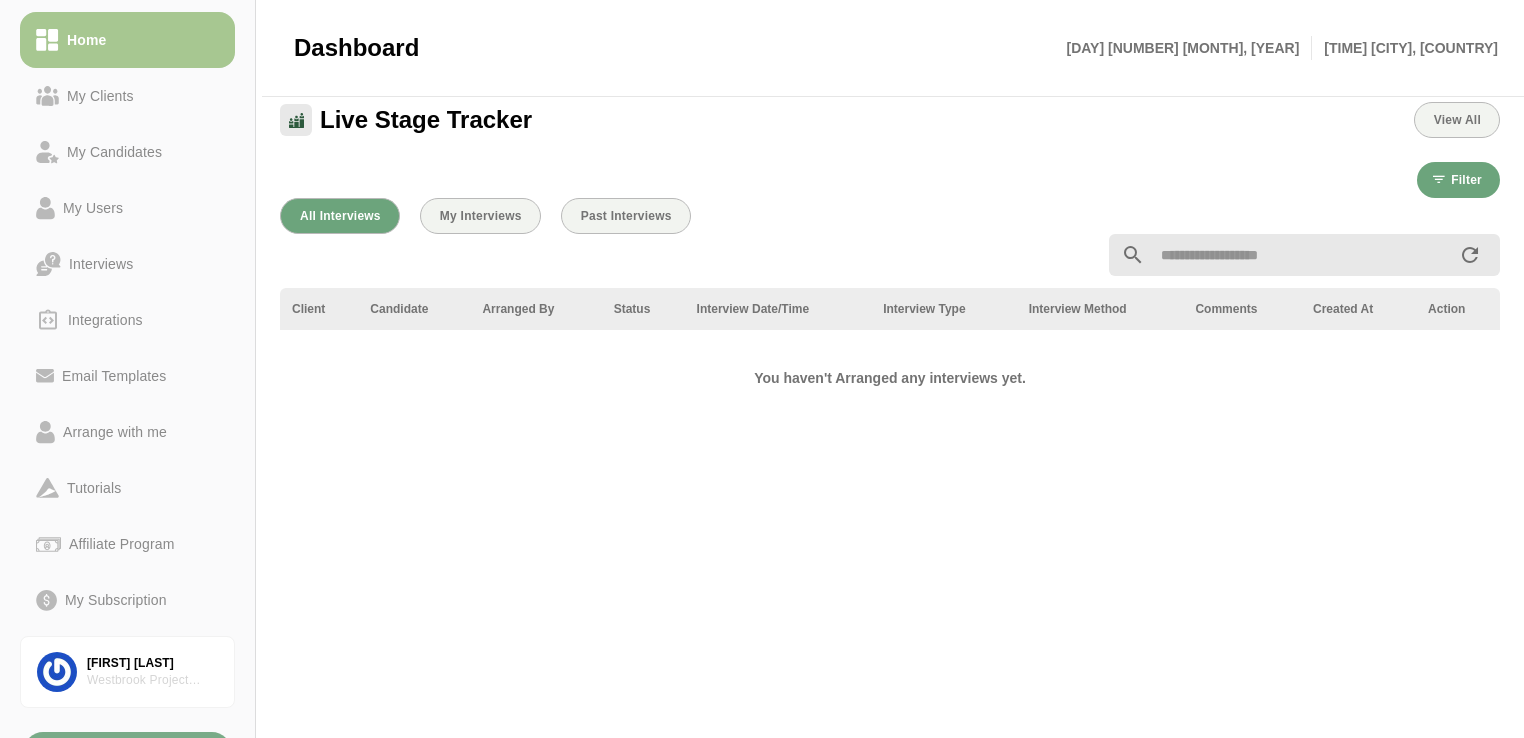 scroll, scrollTop: 656, scrollLeft: 0, axis: vertical 